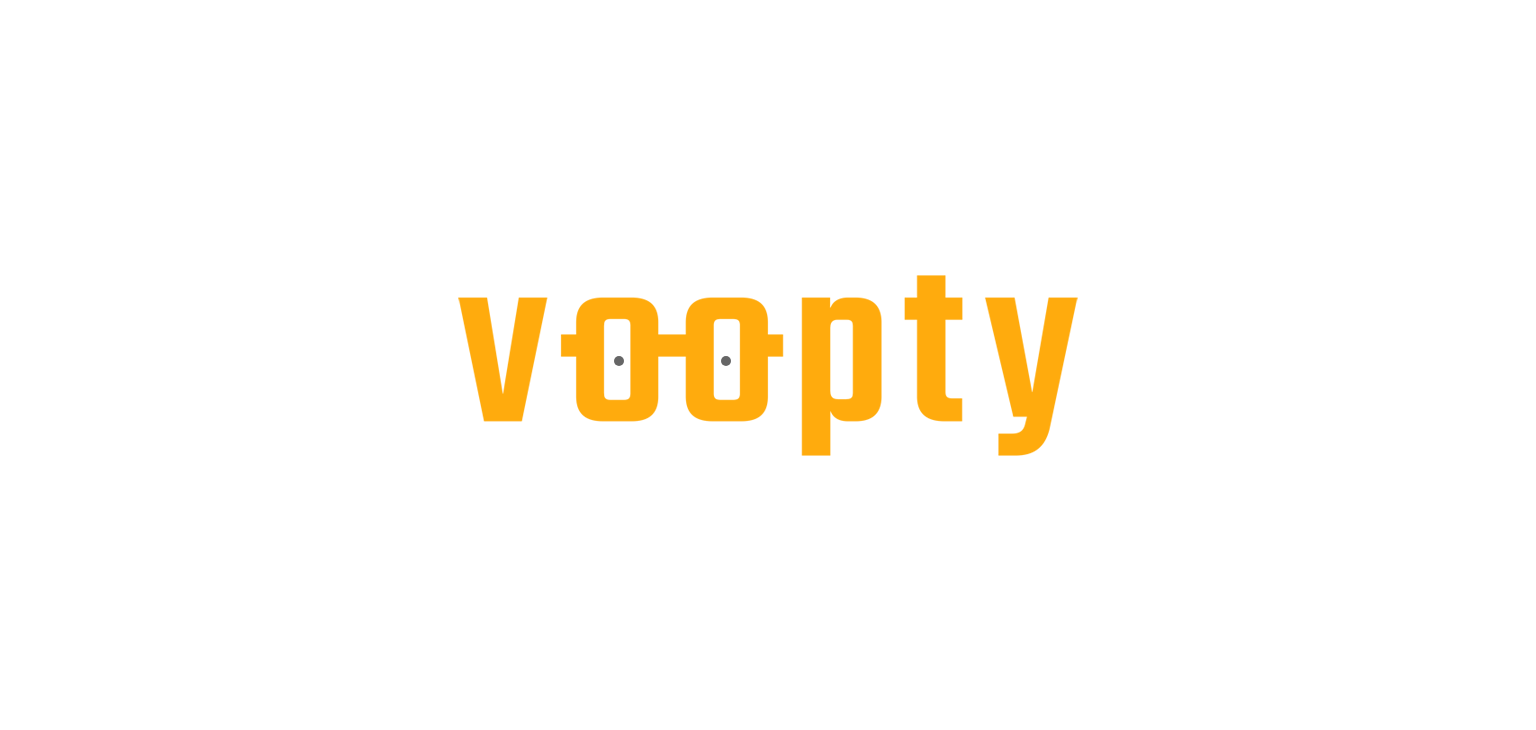 scroll, scrollTop: 0, scrollLeft: 0, axis: both 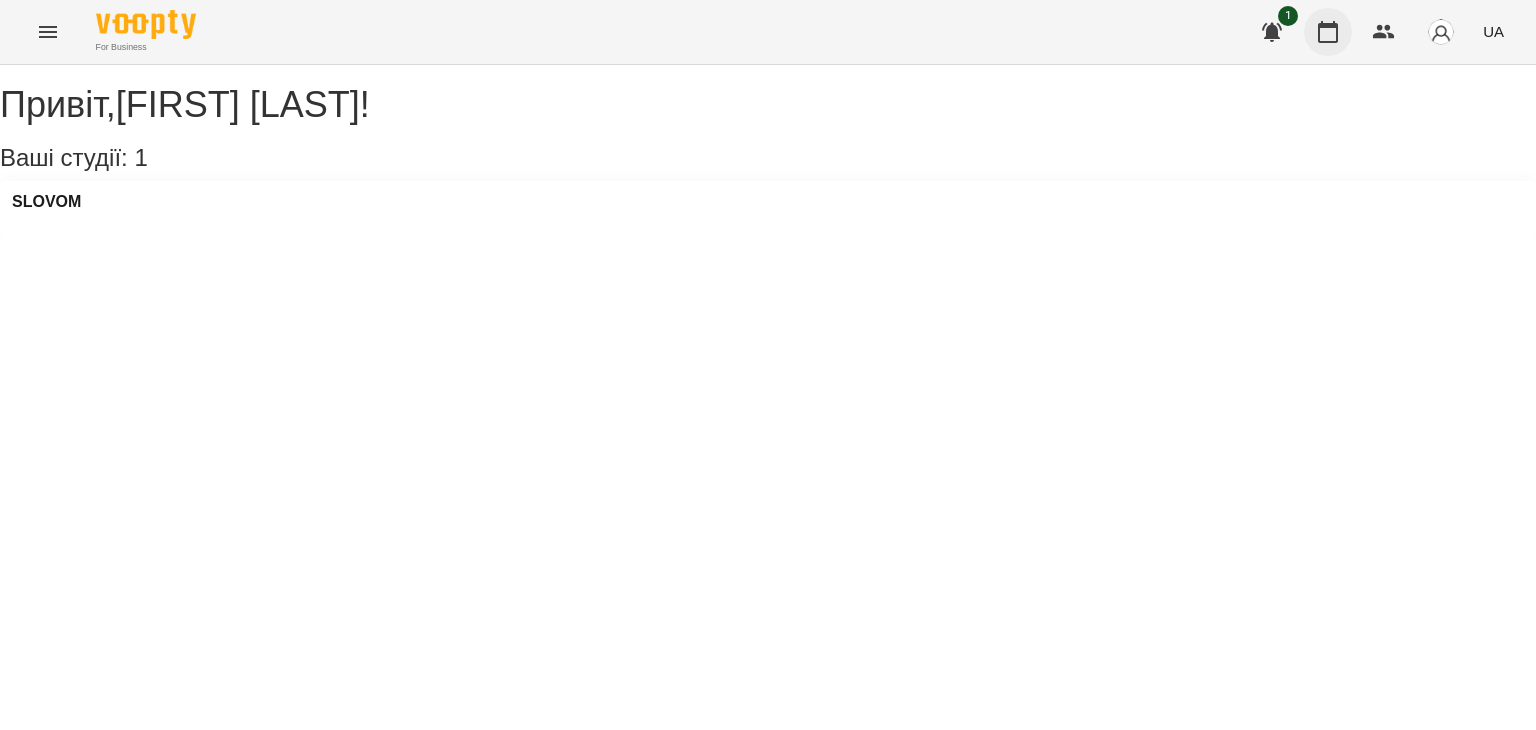 click 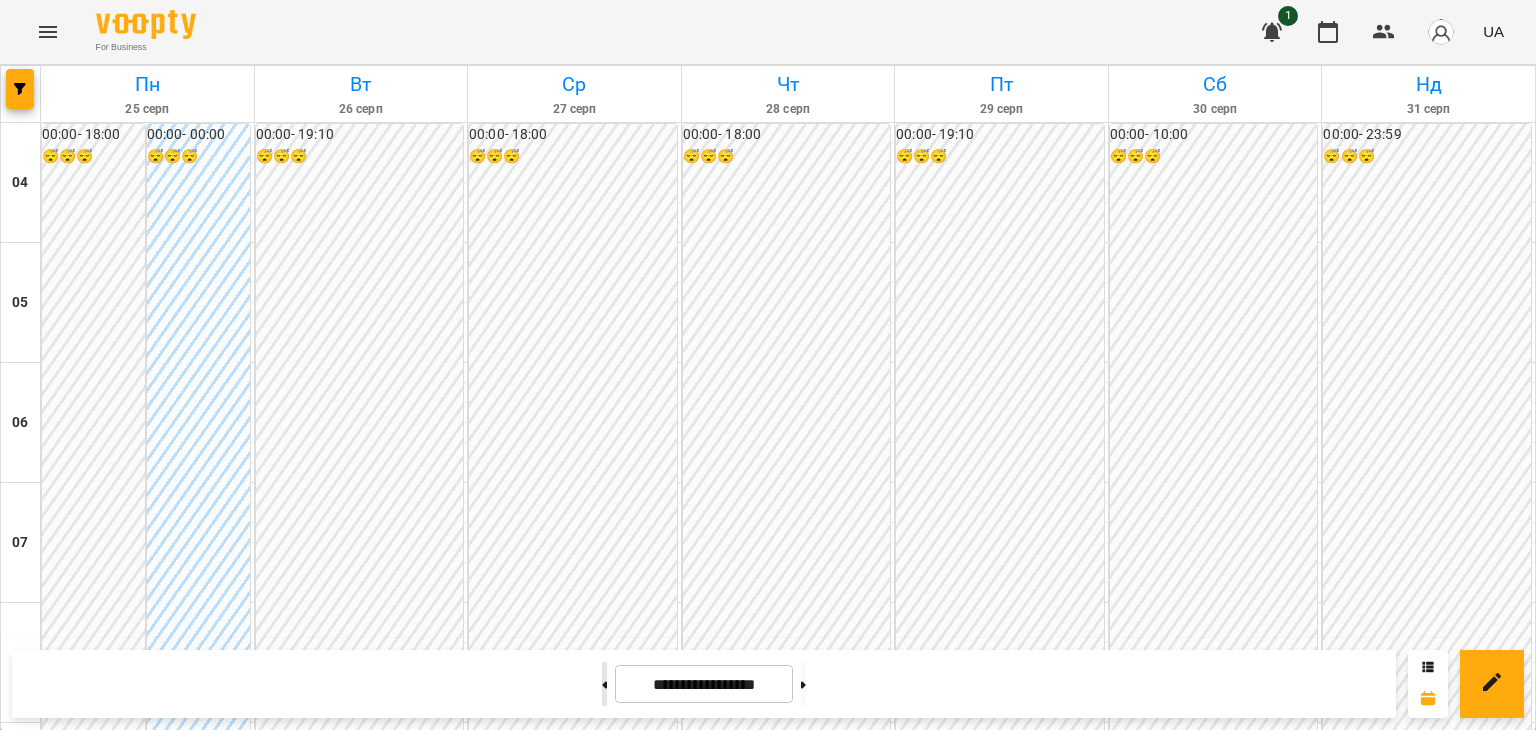 click at bounding box center (604, 684) 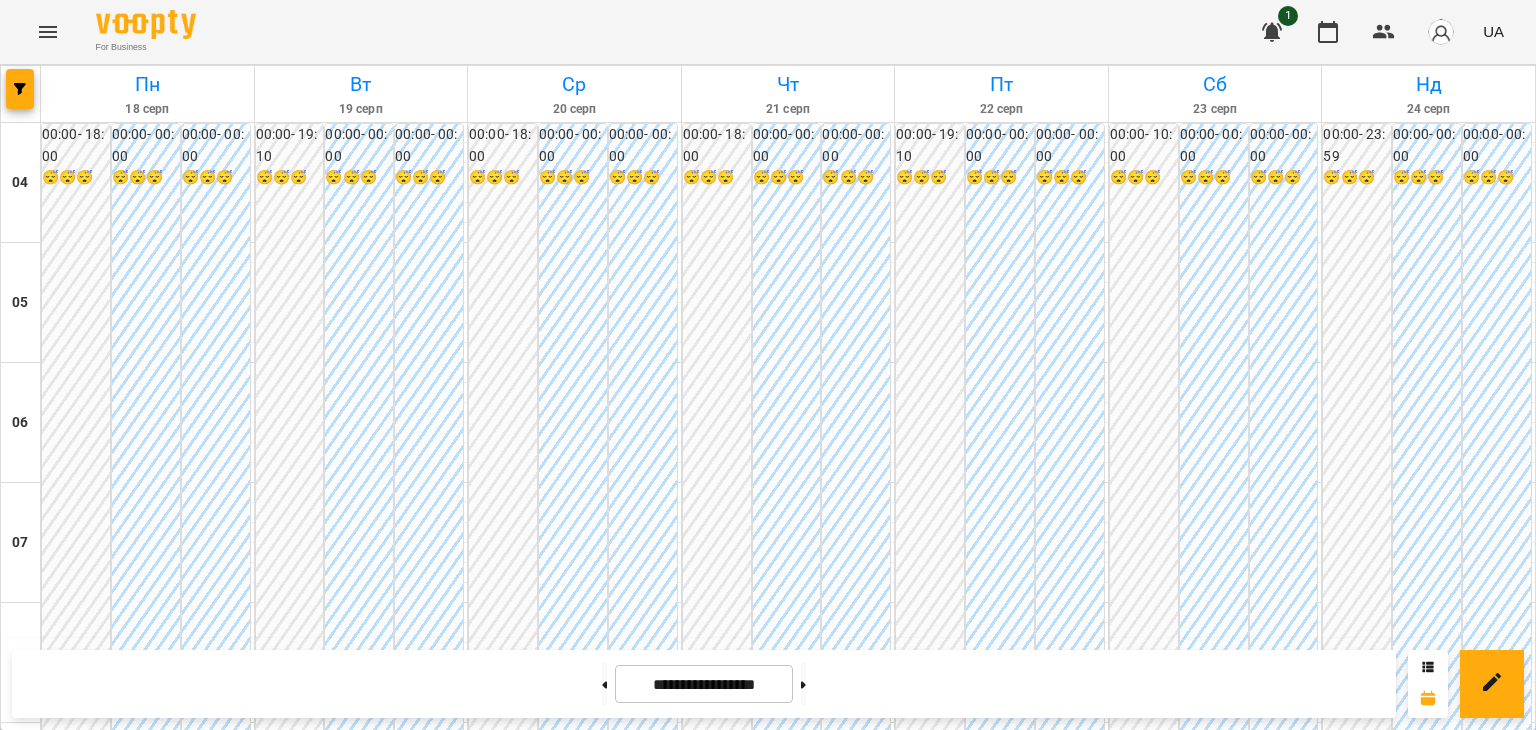 scroll, scrollTop: 1763, scrollLeft: 0, axis: vertical 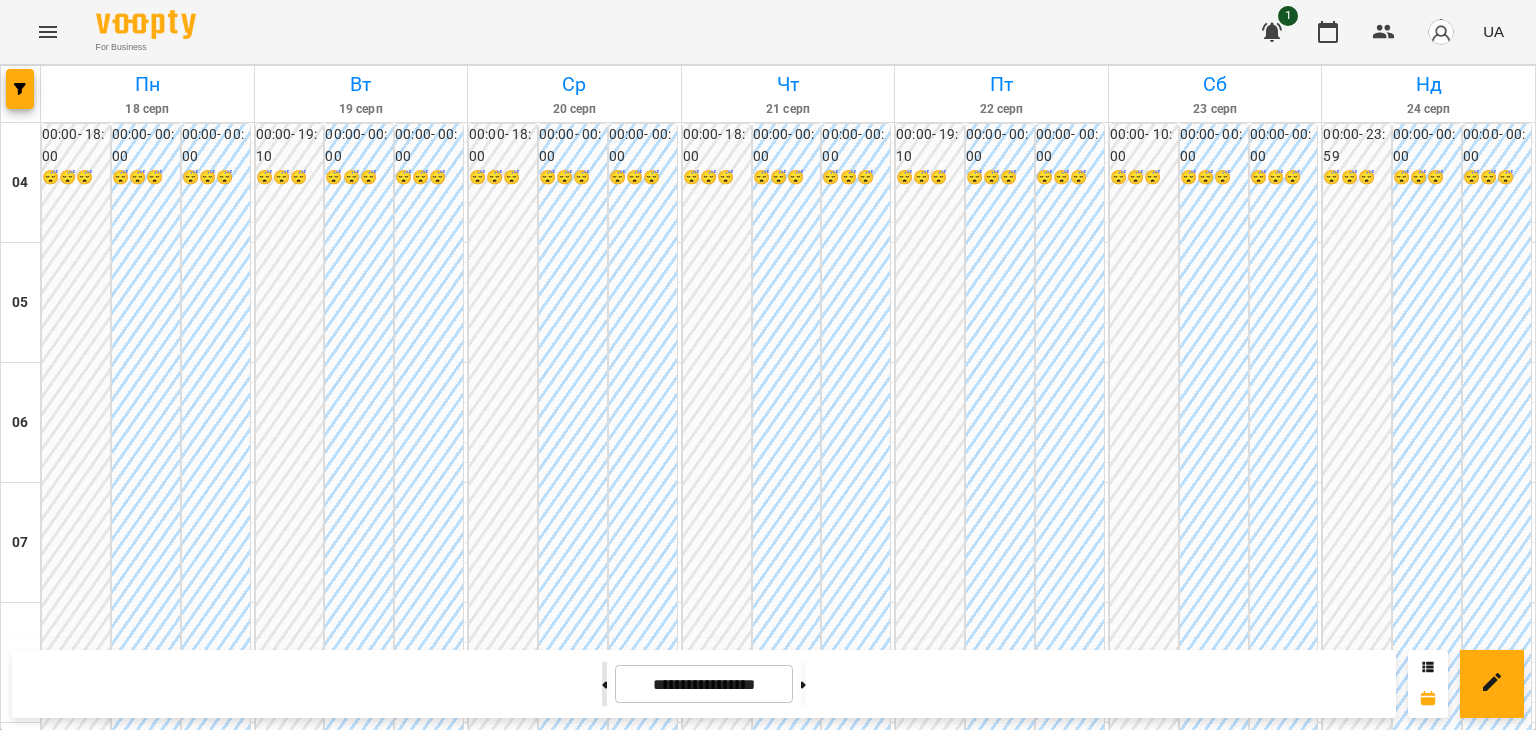 click at bounding box center [604, 684] 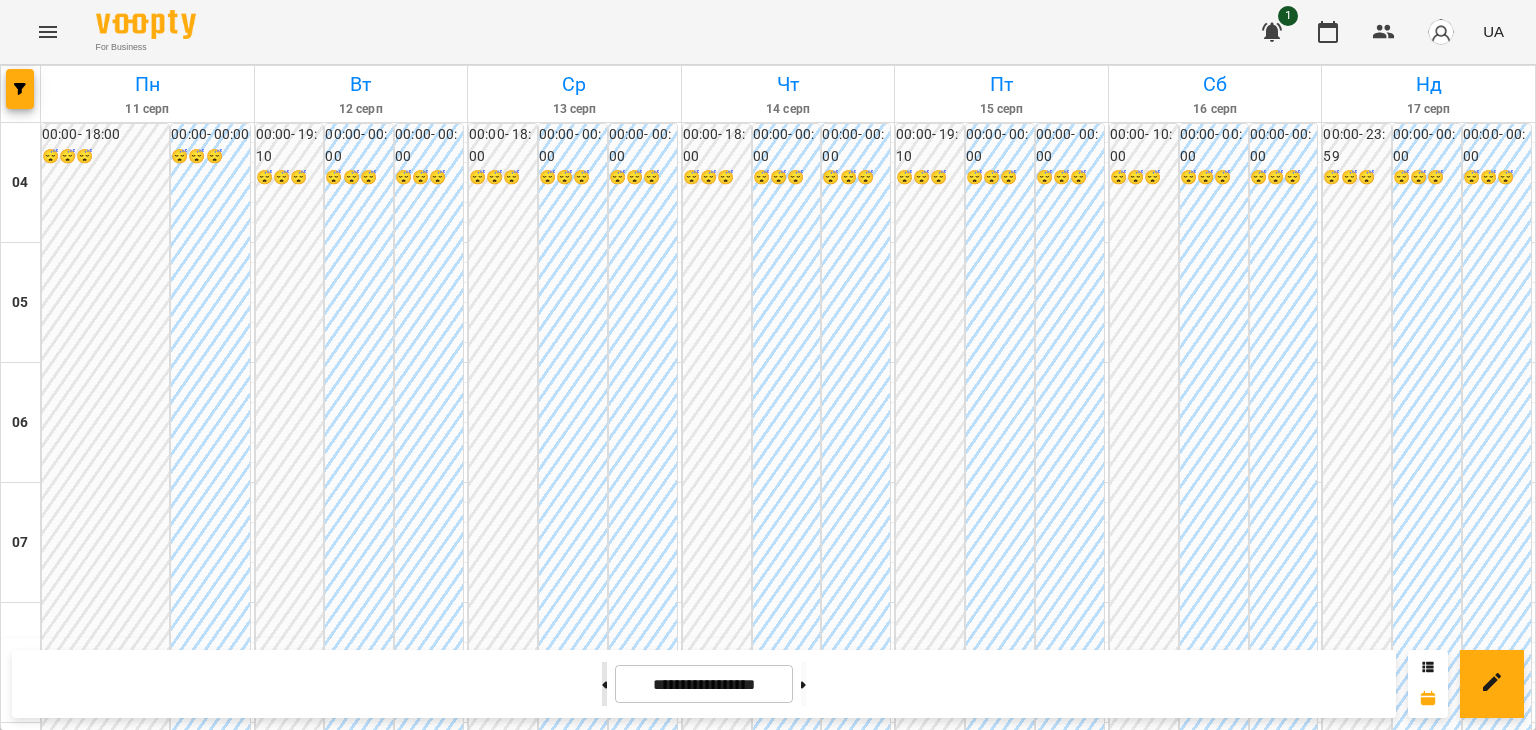 click at bounding box center (604, 684) 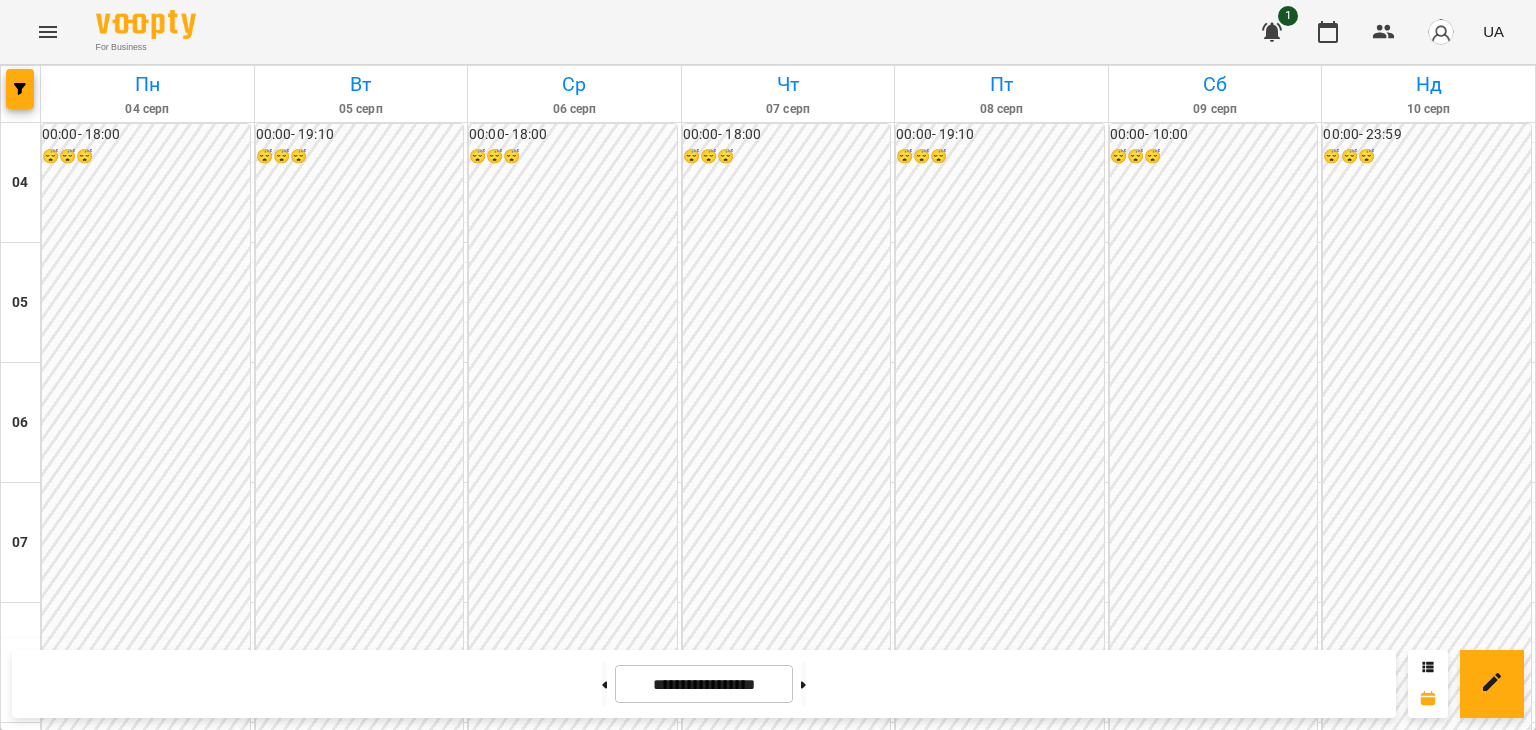 click on "Бізнес англійська - [FIRST] [LAST]" at bounding box center [147, 2157] 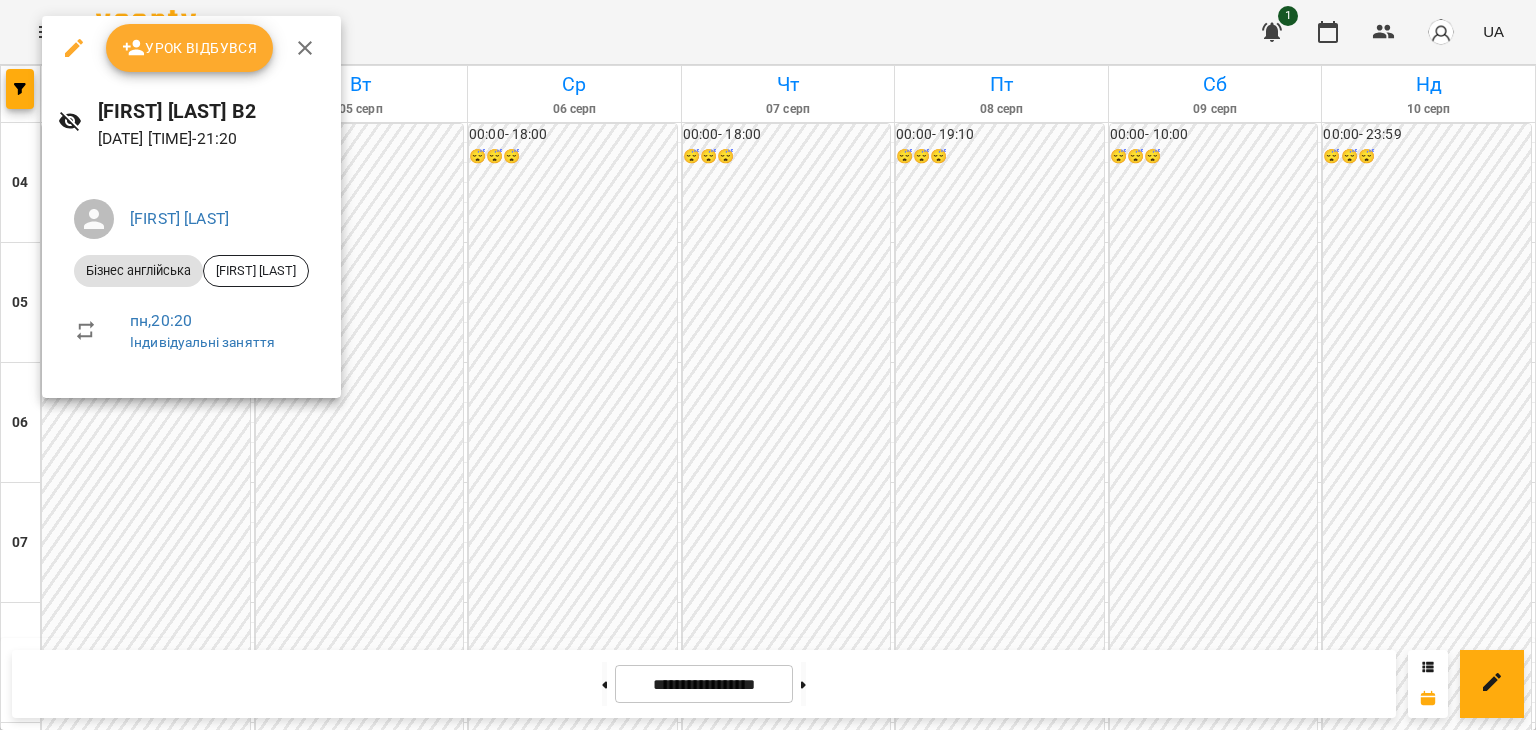 click on "Урок відбувся" at bounding box center (190, 48) 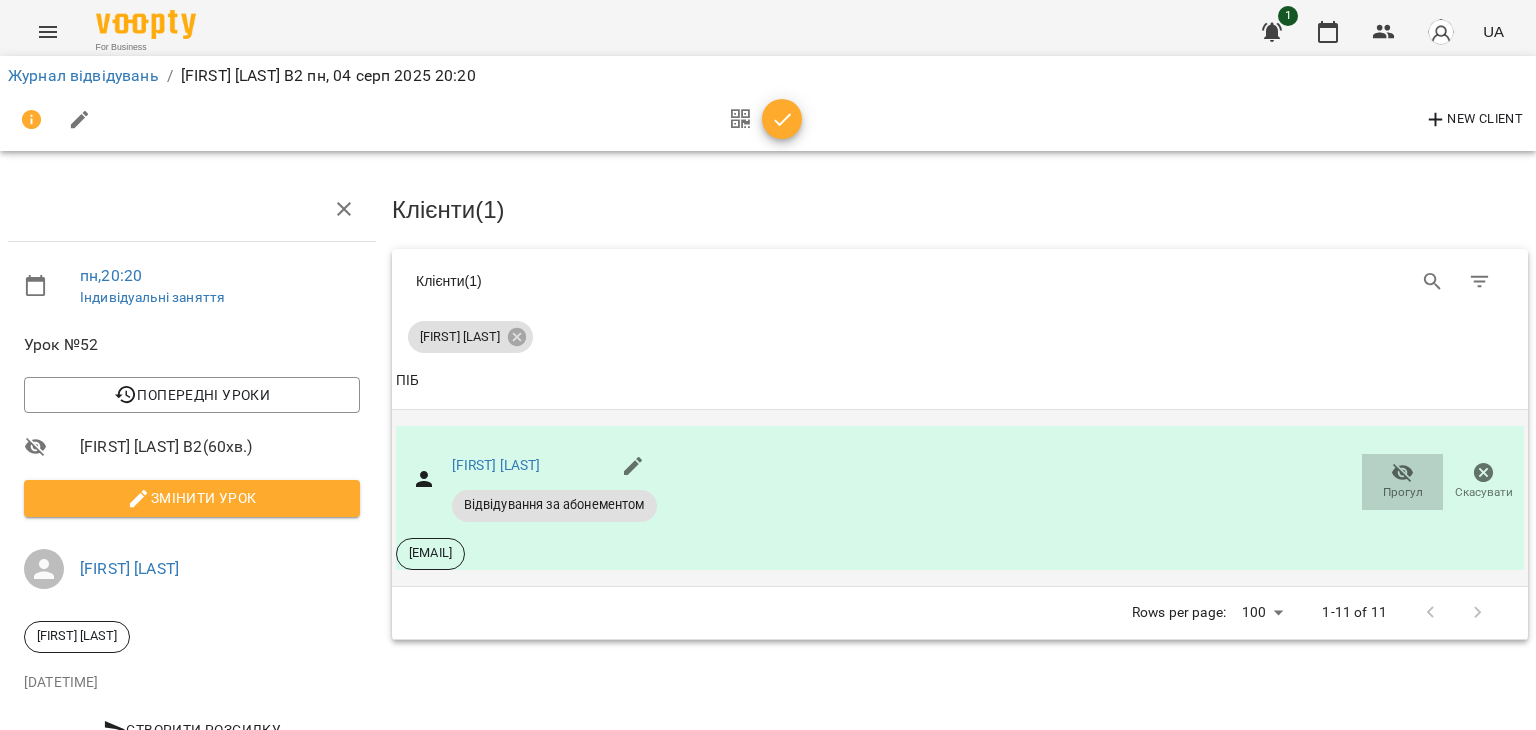 click 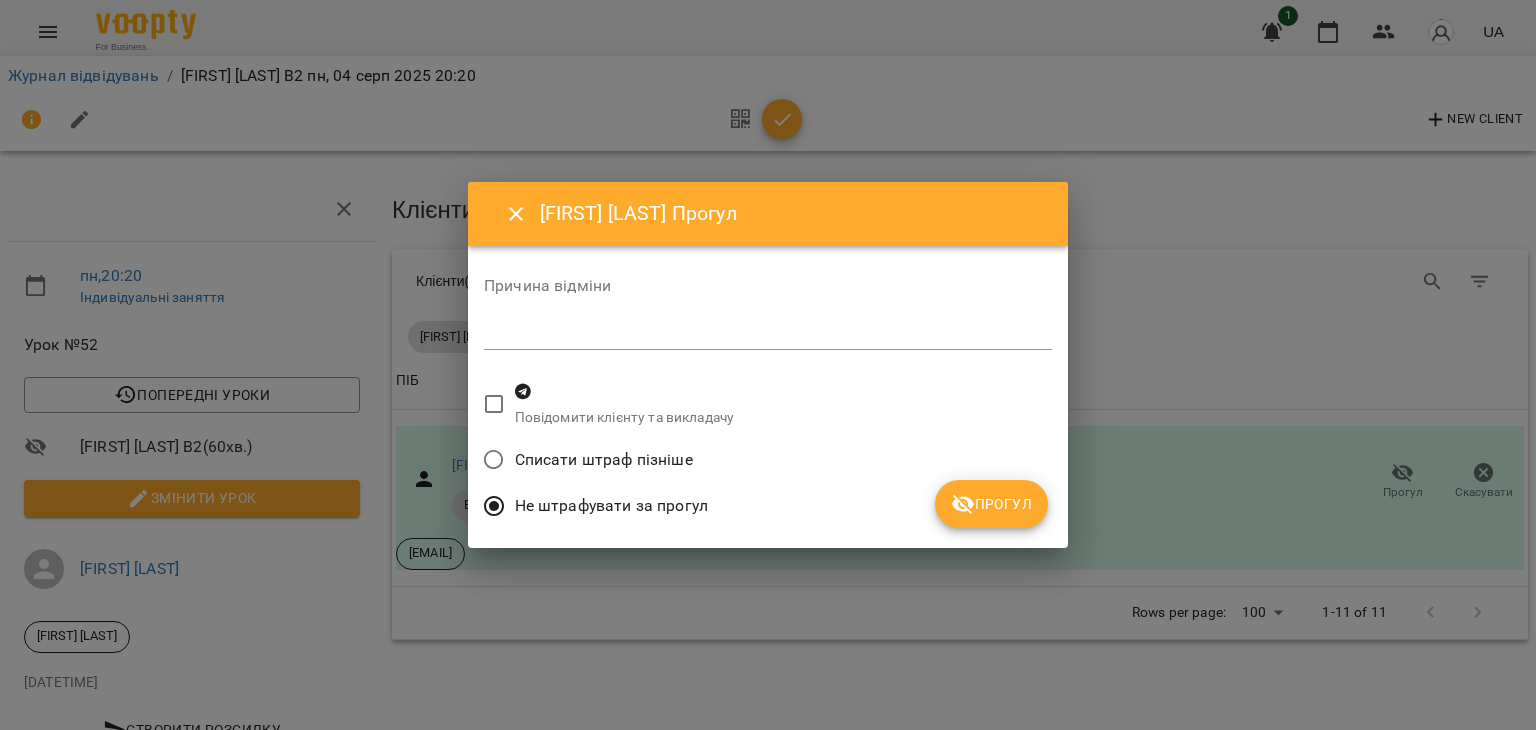 drag, startPoint x: 986, startPoint y: 503, endPoint x: 935, endPoint y: 501, distance: 51.0392 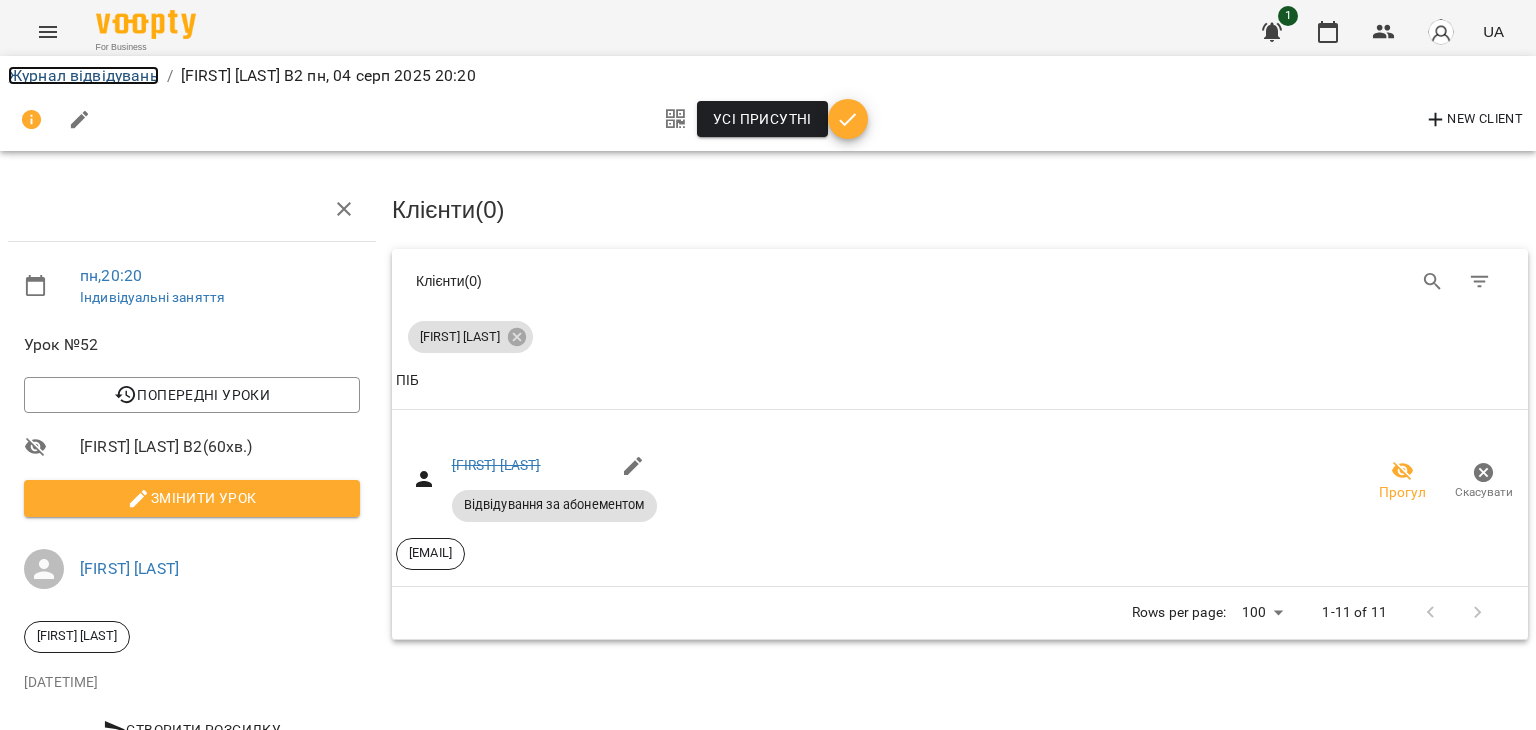 click on "Журнал відвідувань" at bounding box center (83, 75) 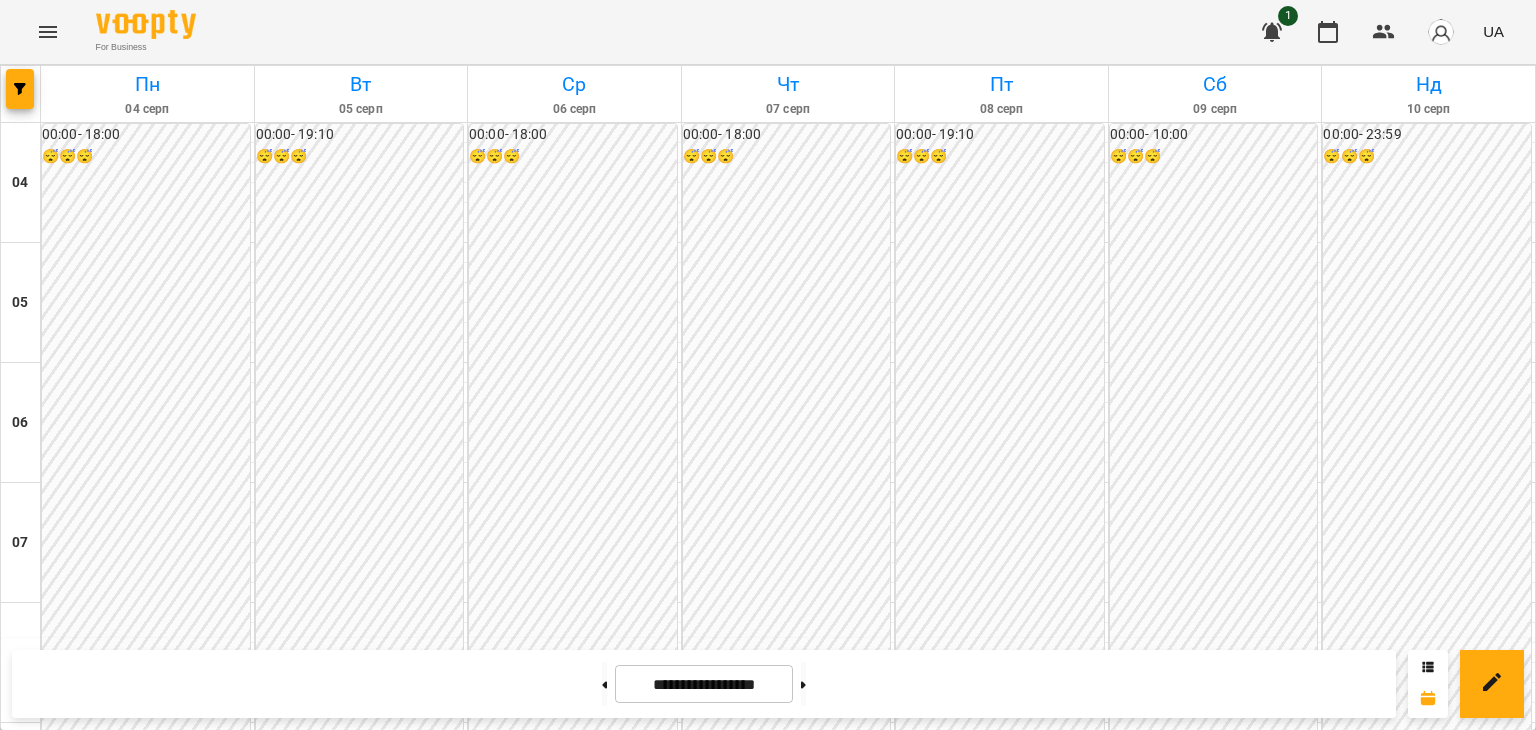 scroll, scrollTop: 1763, scrollLeft: 0, axis: vertical 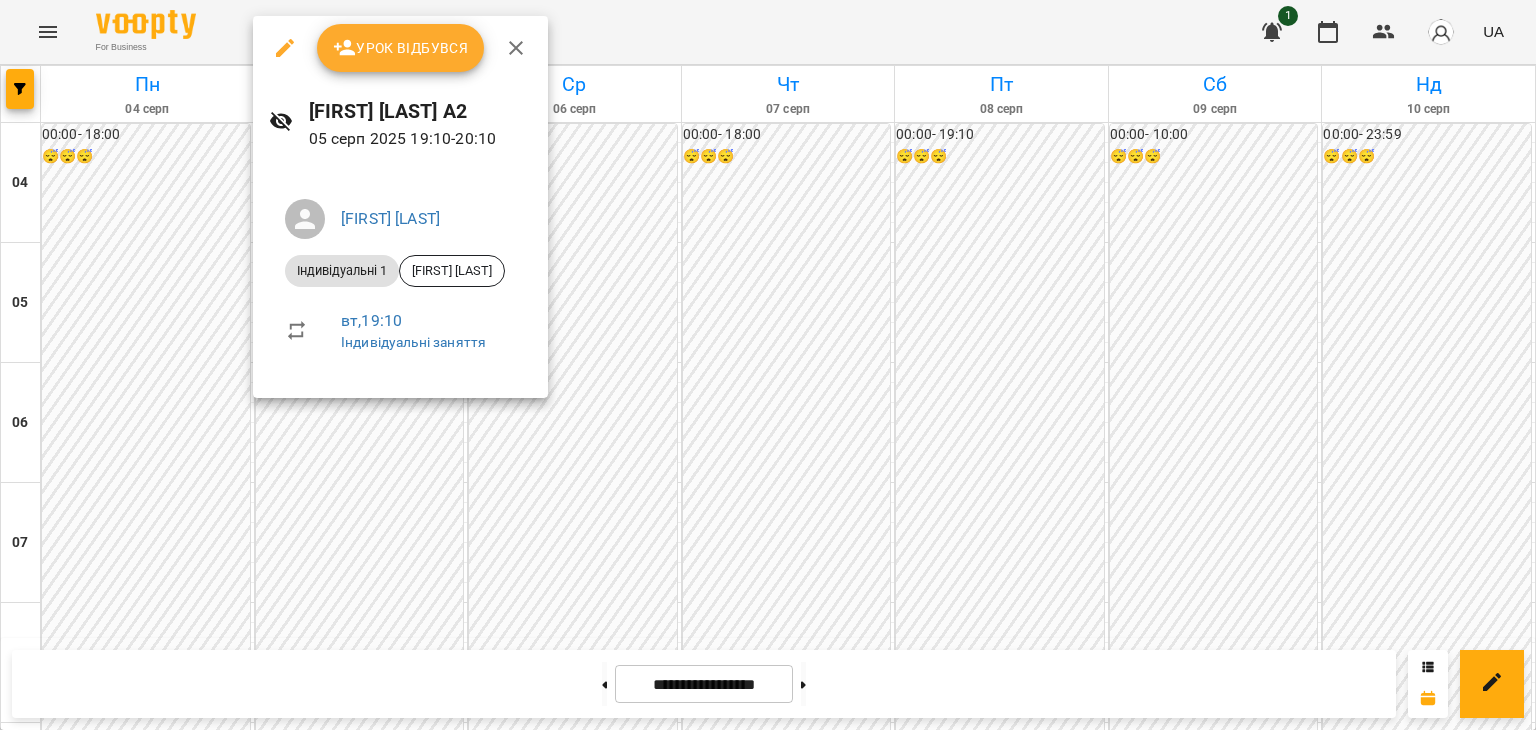 click on "Урок відбувся" at bounding box center [401, 48] 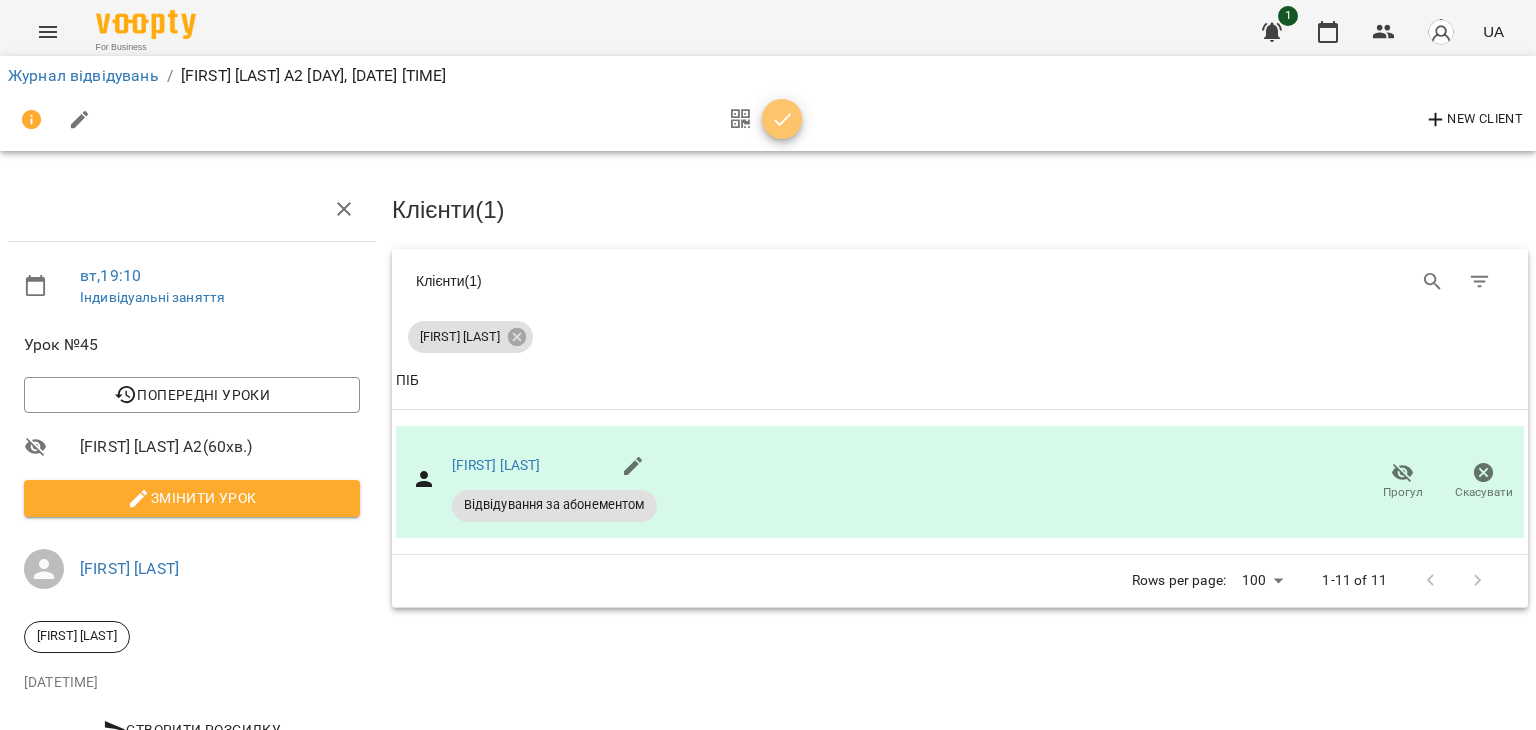click 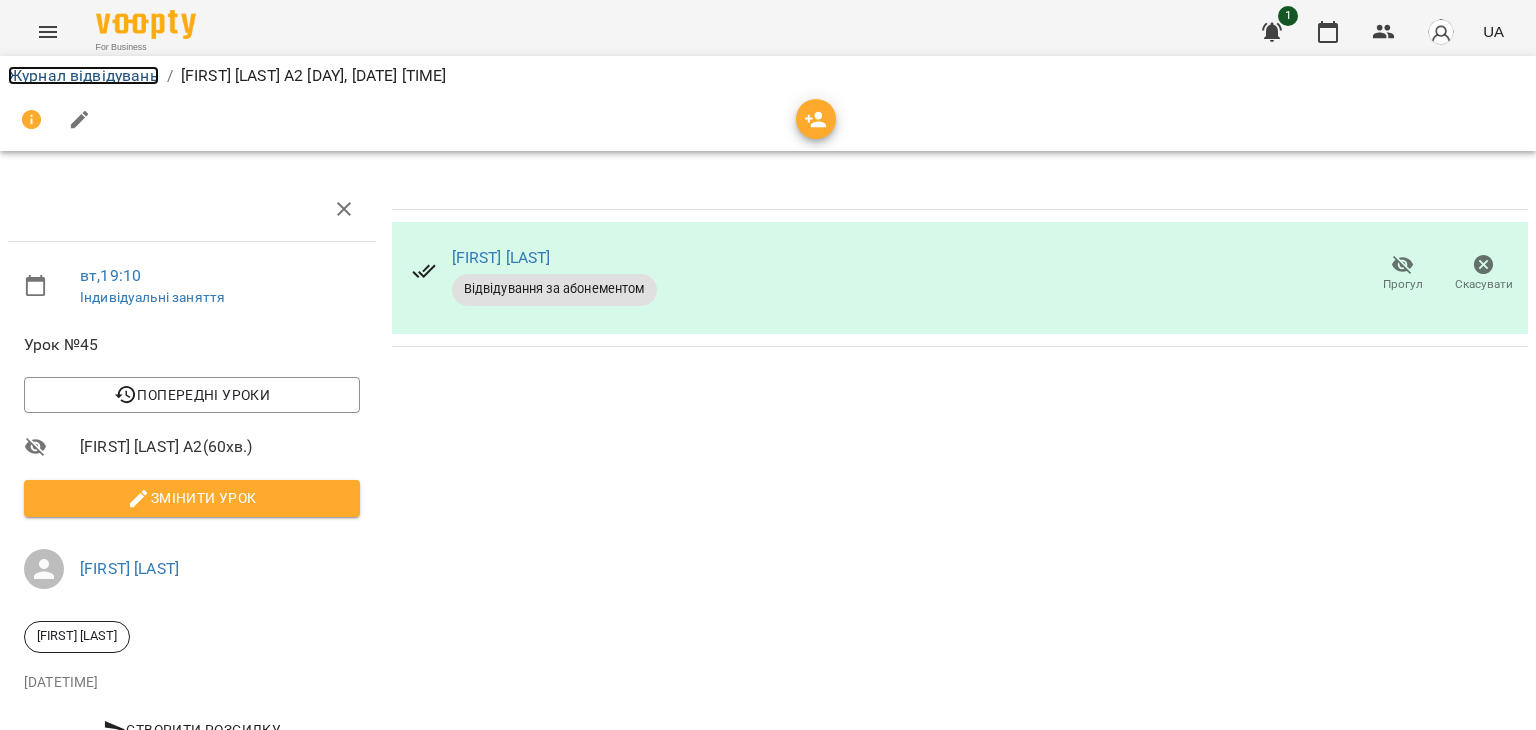 click on "Журнал відвідувань" at bounding box center [83, 75] 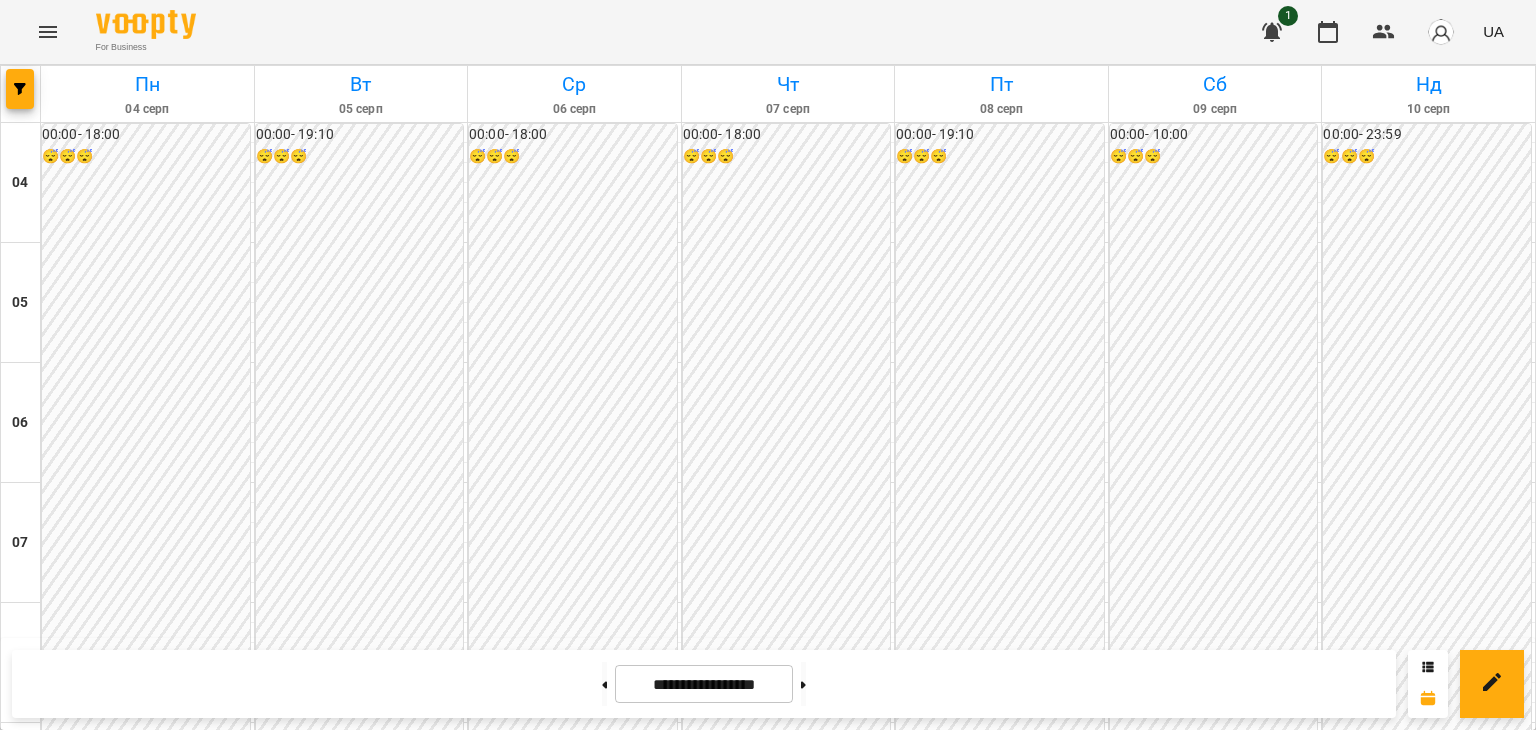 scroll, scrollTop: 1533, scrollLeft: 0, axis: vertical 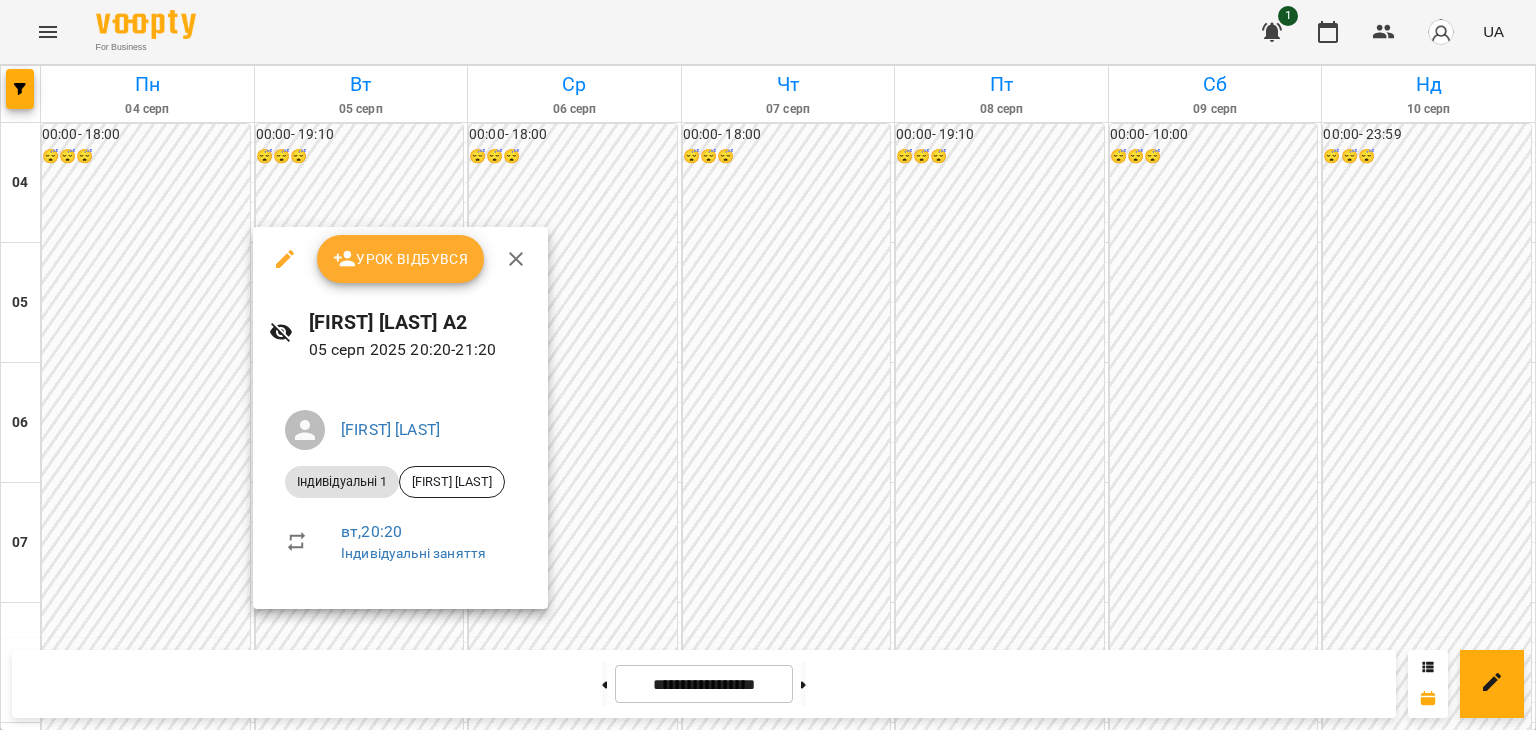 click on "Урок відбувся" at bounding box center (401, 259) 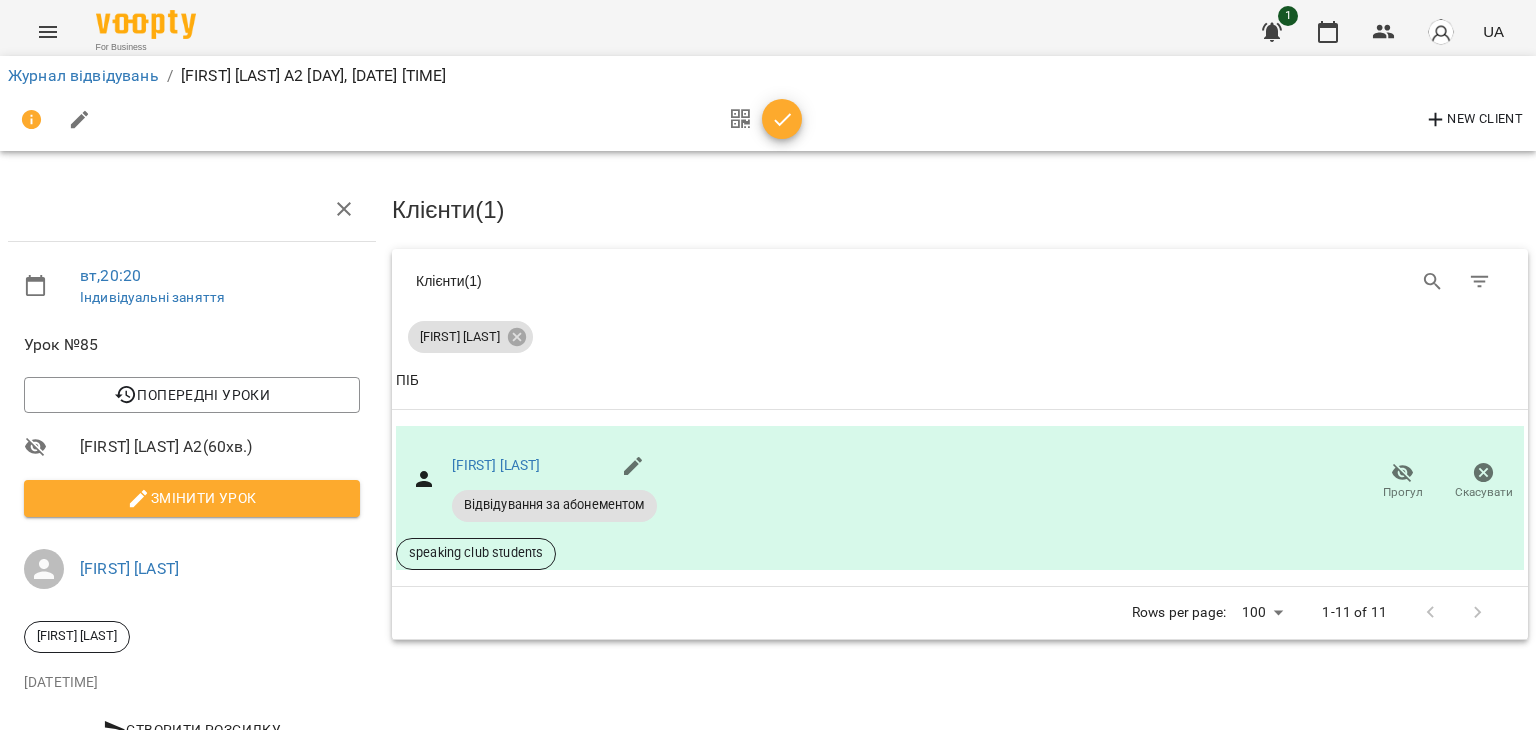 click 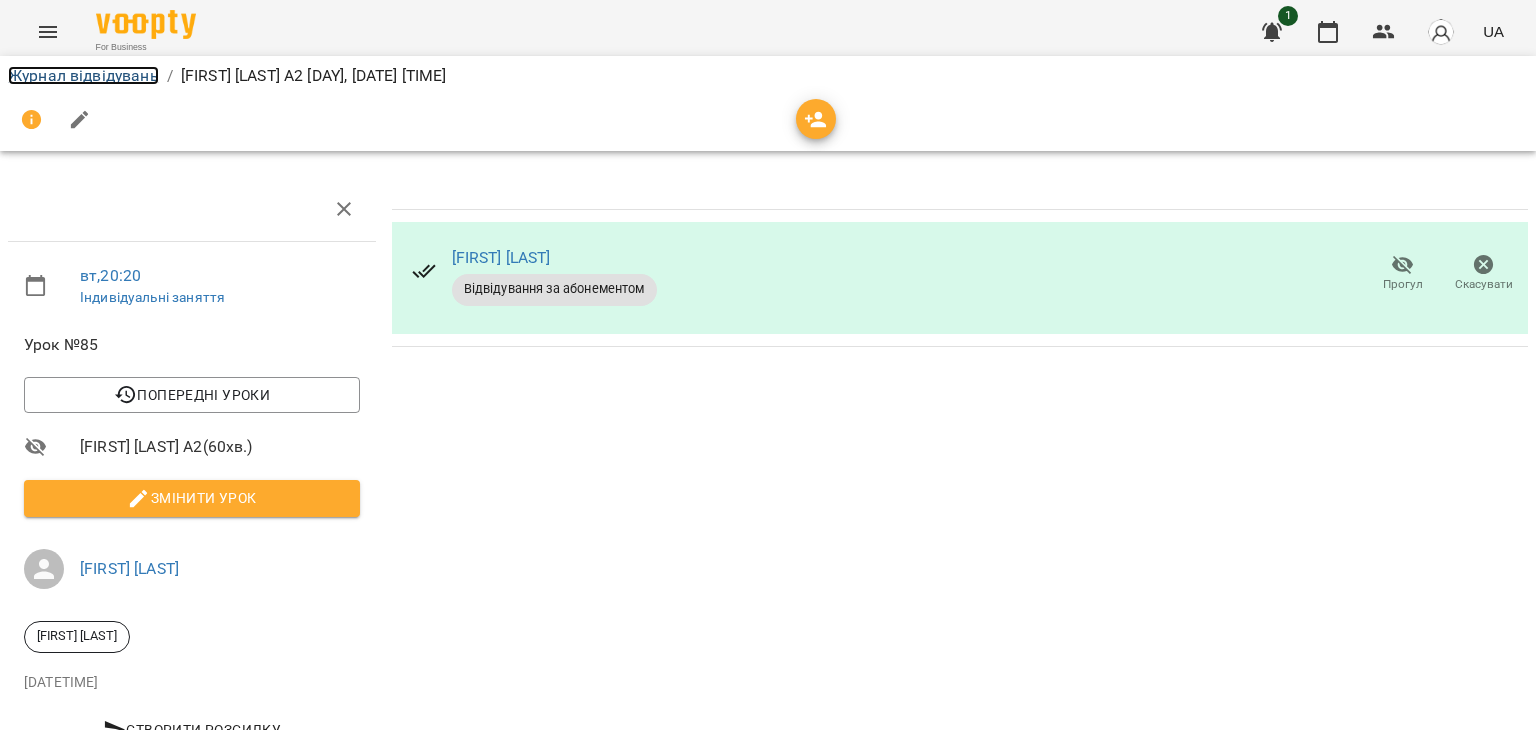 drag, startPoint x: 128, startPoint y: 75, endPoint x: 579, endPoint y: 95, distance: 451.44324 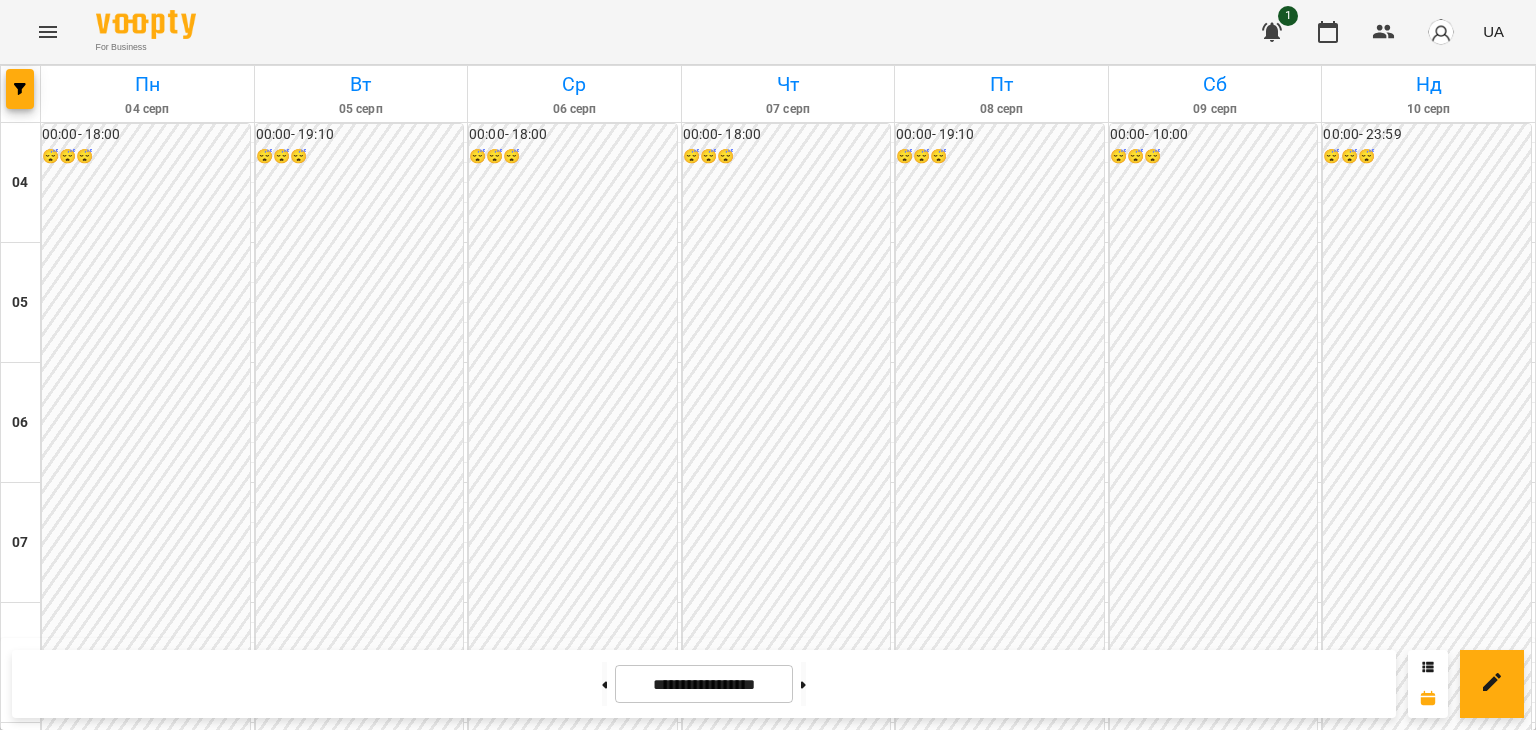 scroll, scrollTop: 1731, scrollLeft: 0, axis: vertical 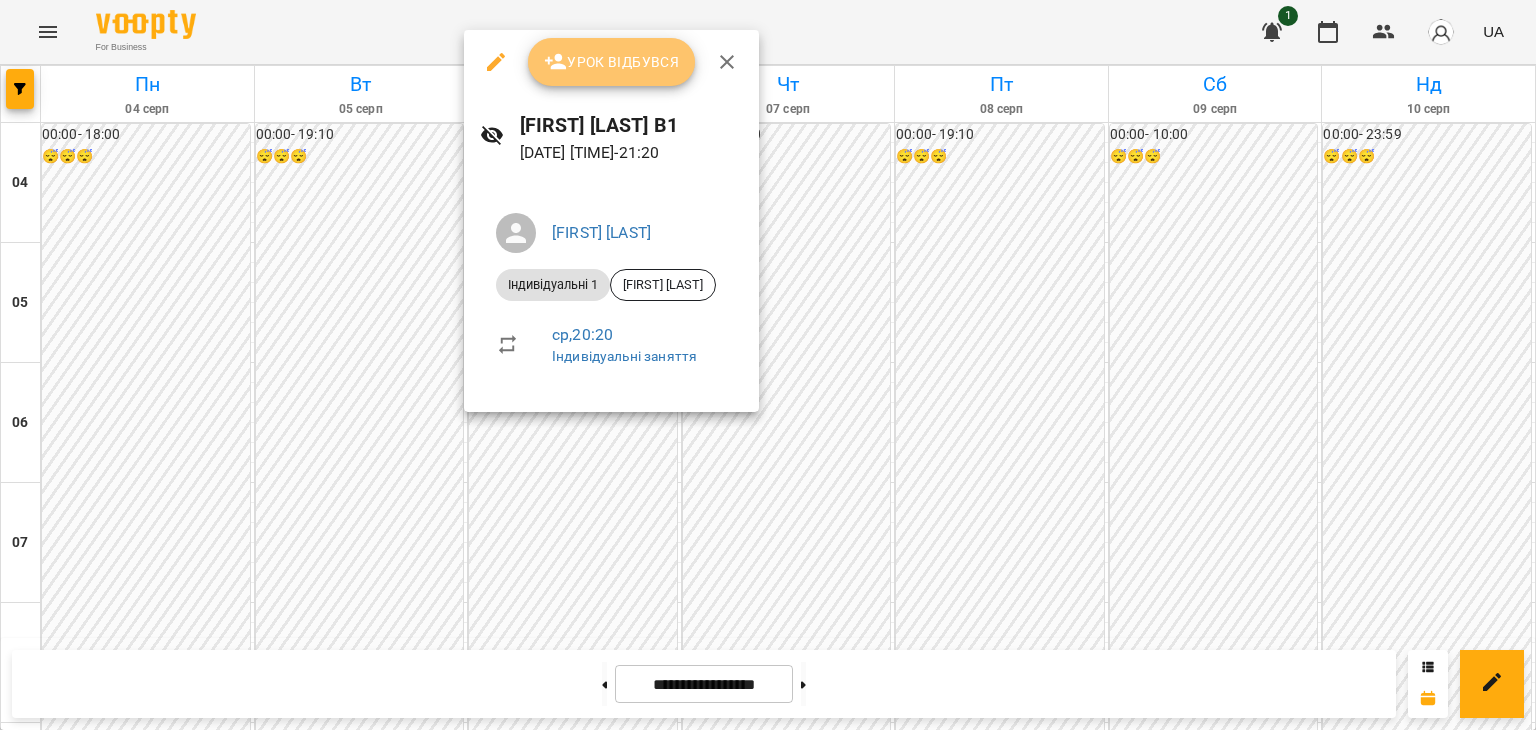click on "Урок відбувся" at bounding box center [612, 62] 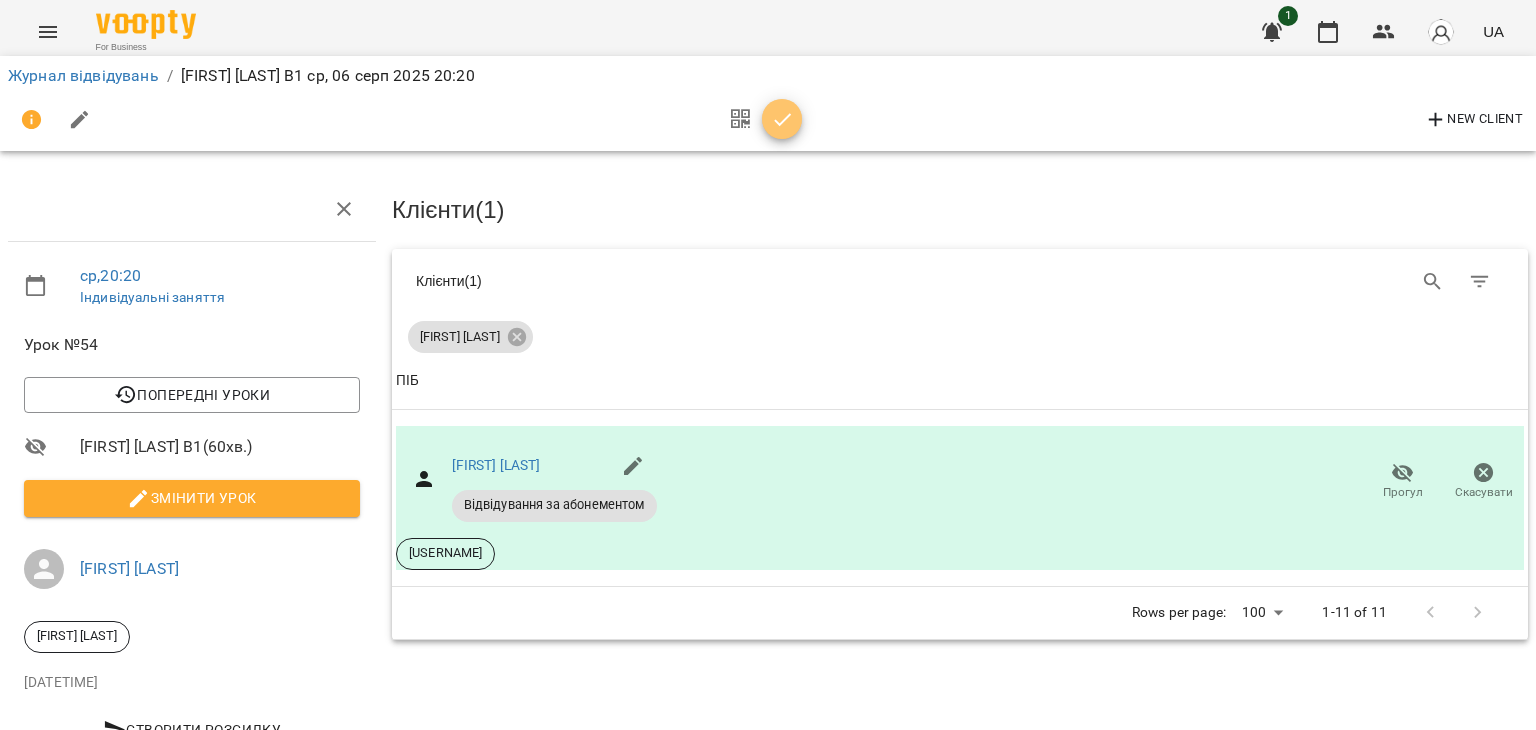 click 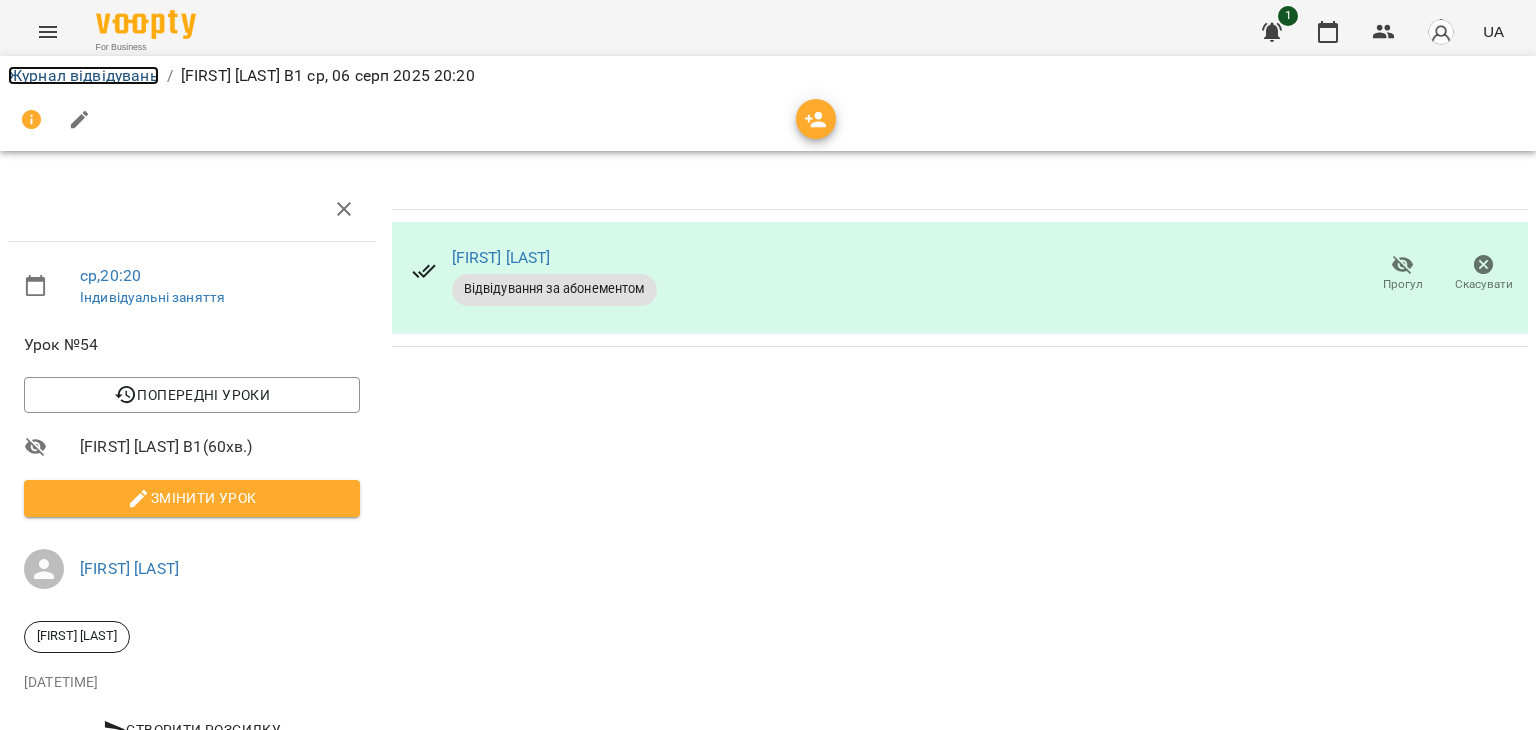 click on "Журнал відвідувань" at bounding box center (83, 75) 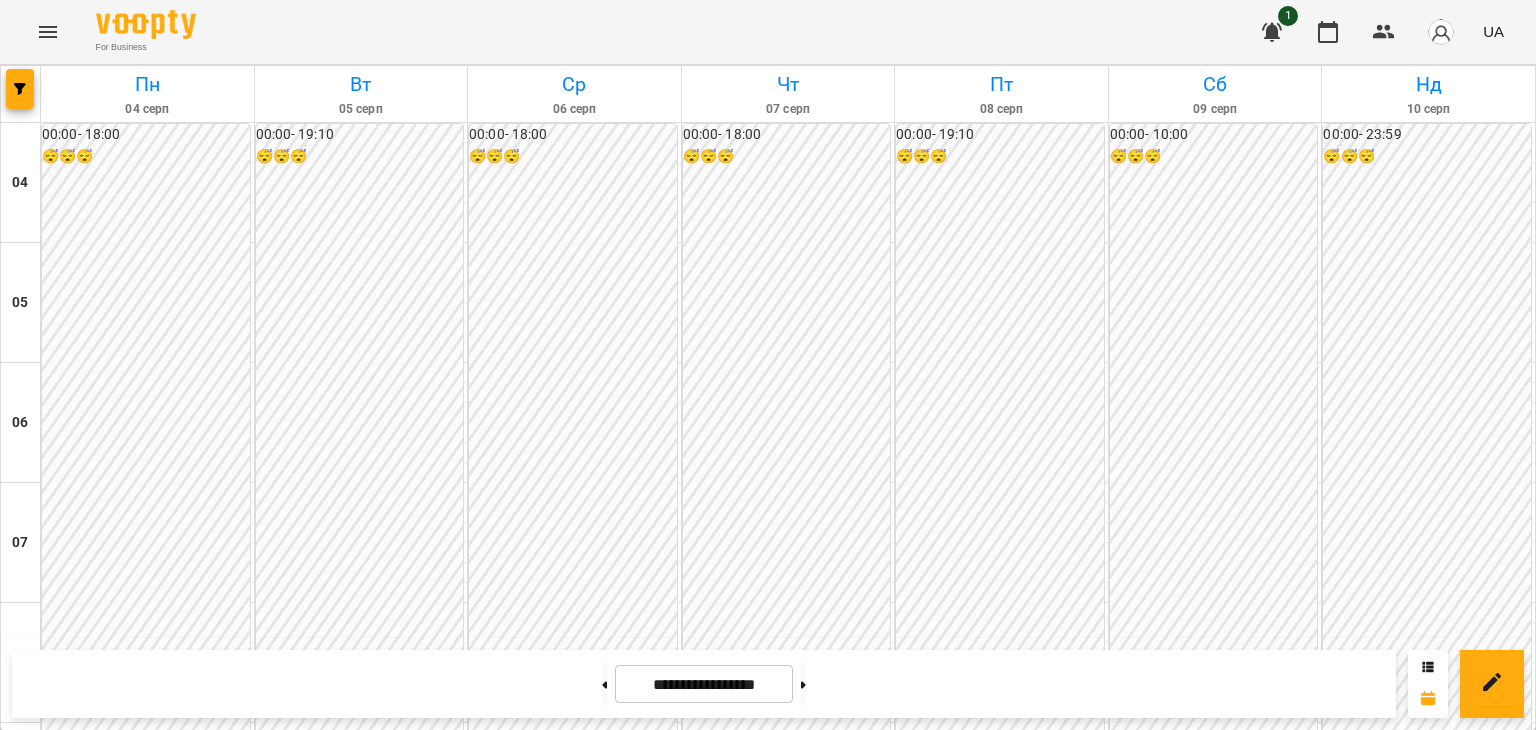 scroll, scrollTop: 1576, scrollLeft: 0, axis: vertical 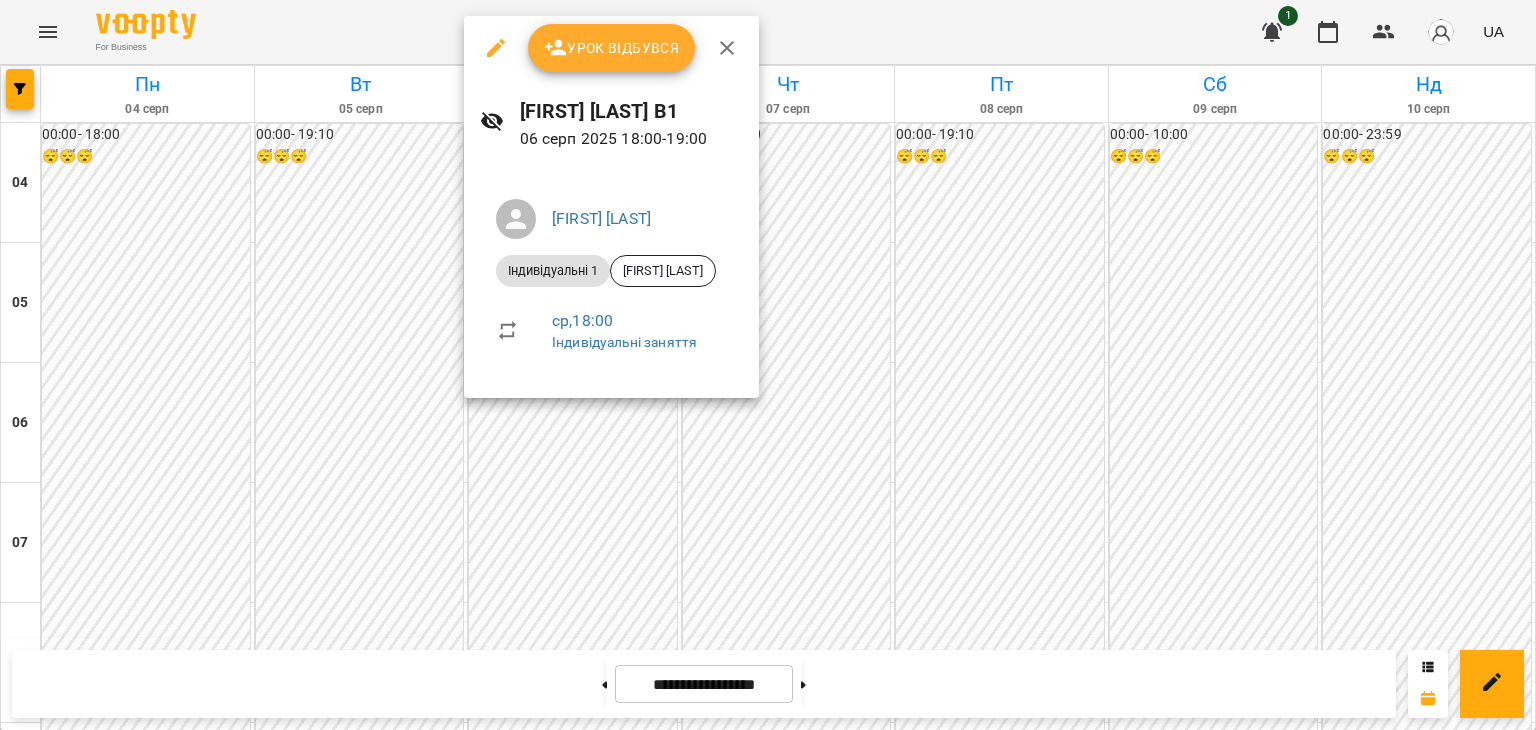 click on "Урок відбувся" at bounding box center (612, 48) 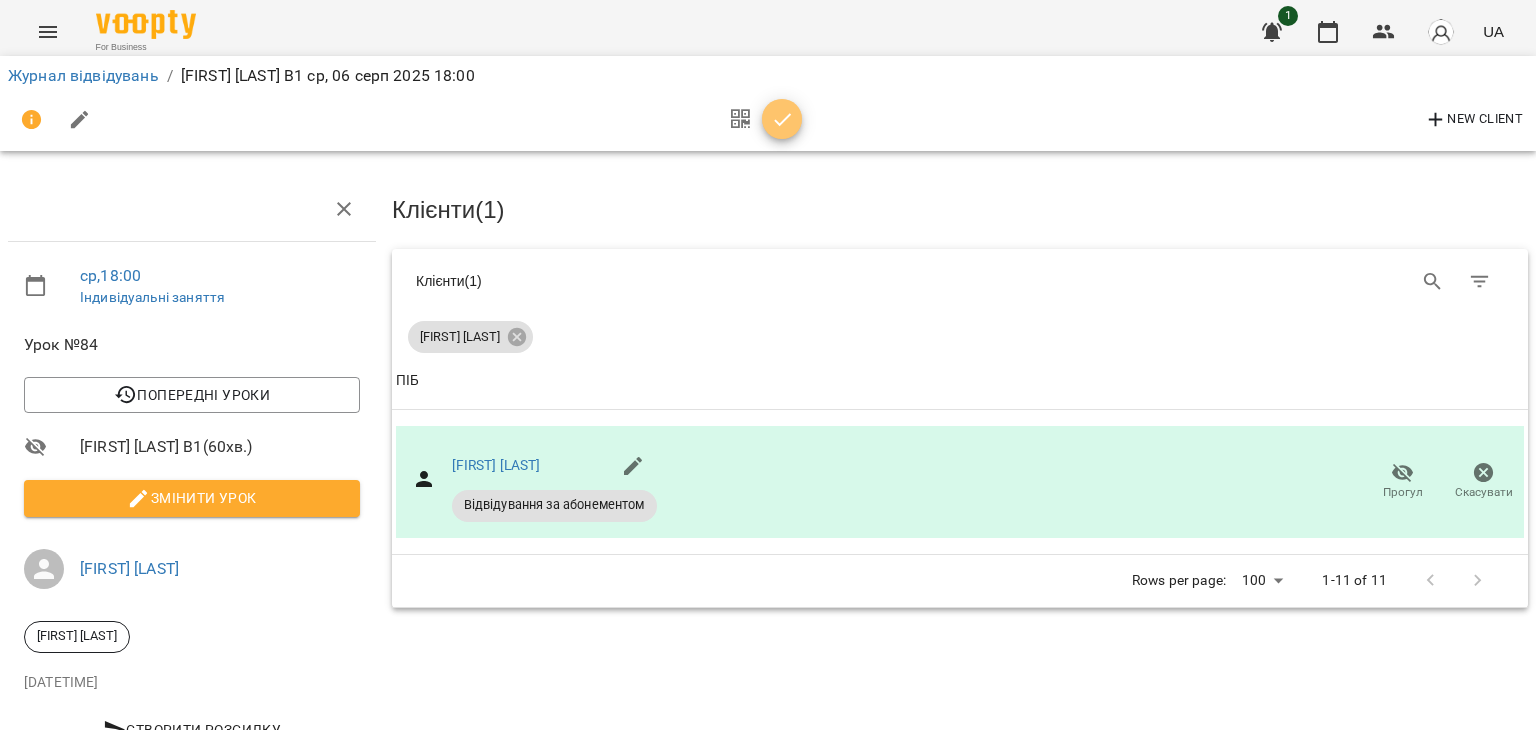 click 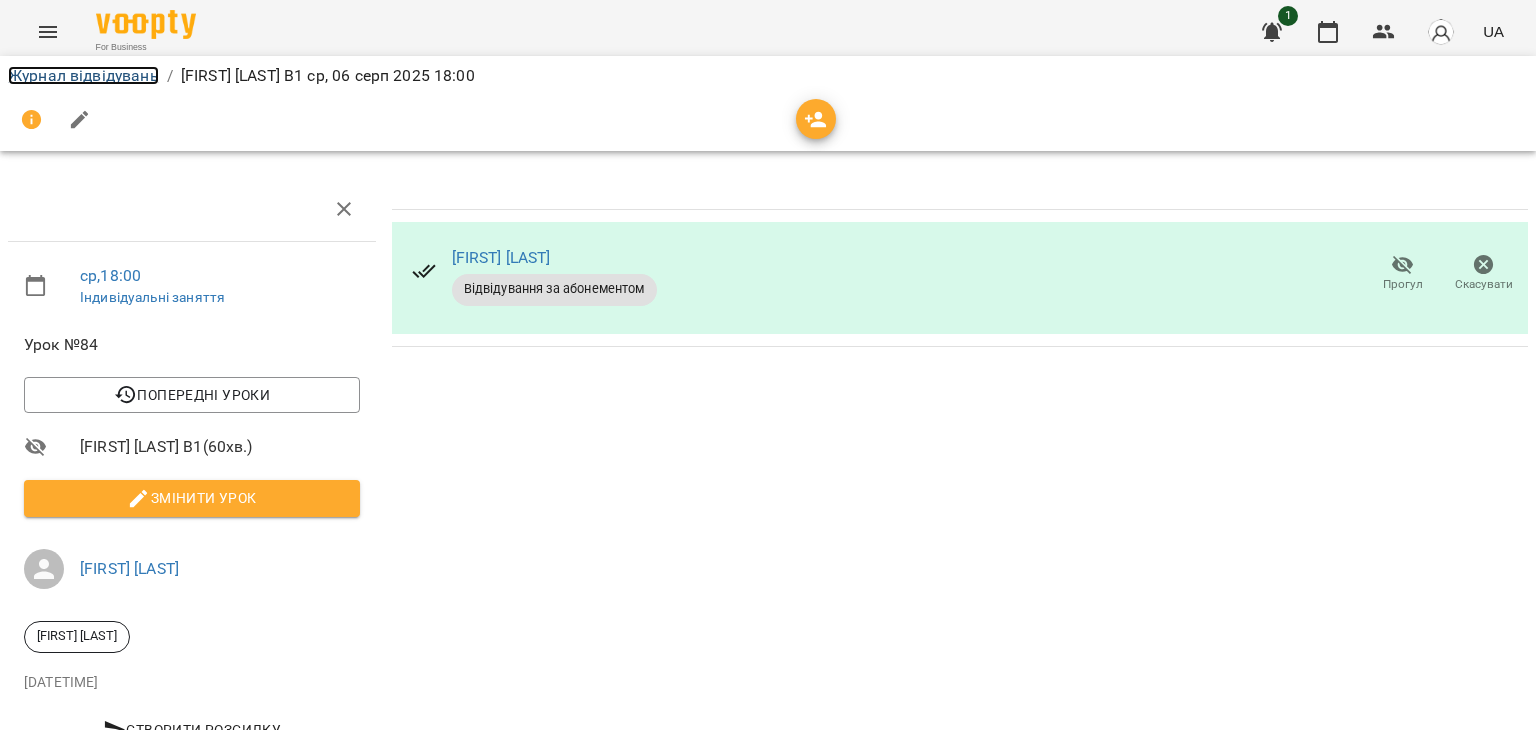 click on "Журнал відвідувань" at bounding box center [83, 75] 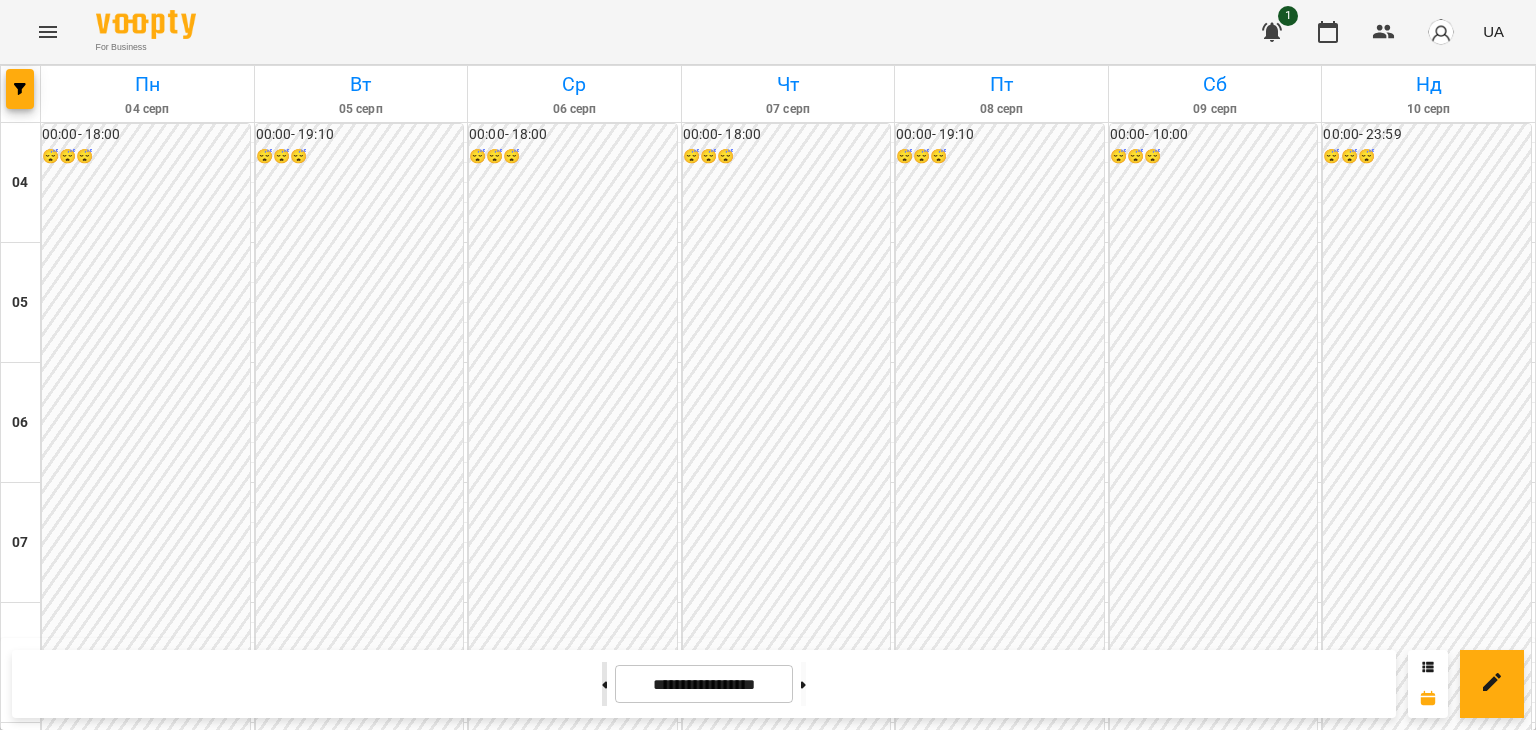 click at bounding box center [604, 684] 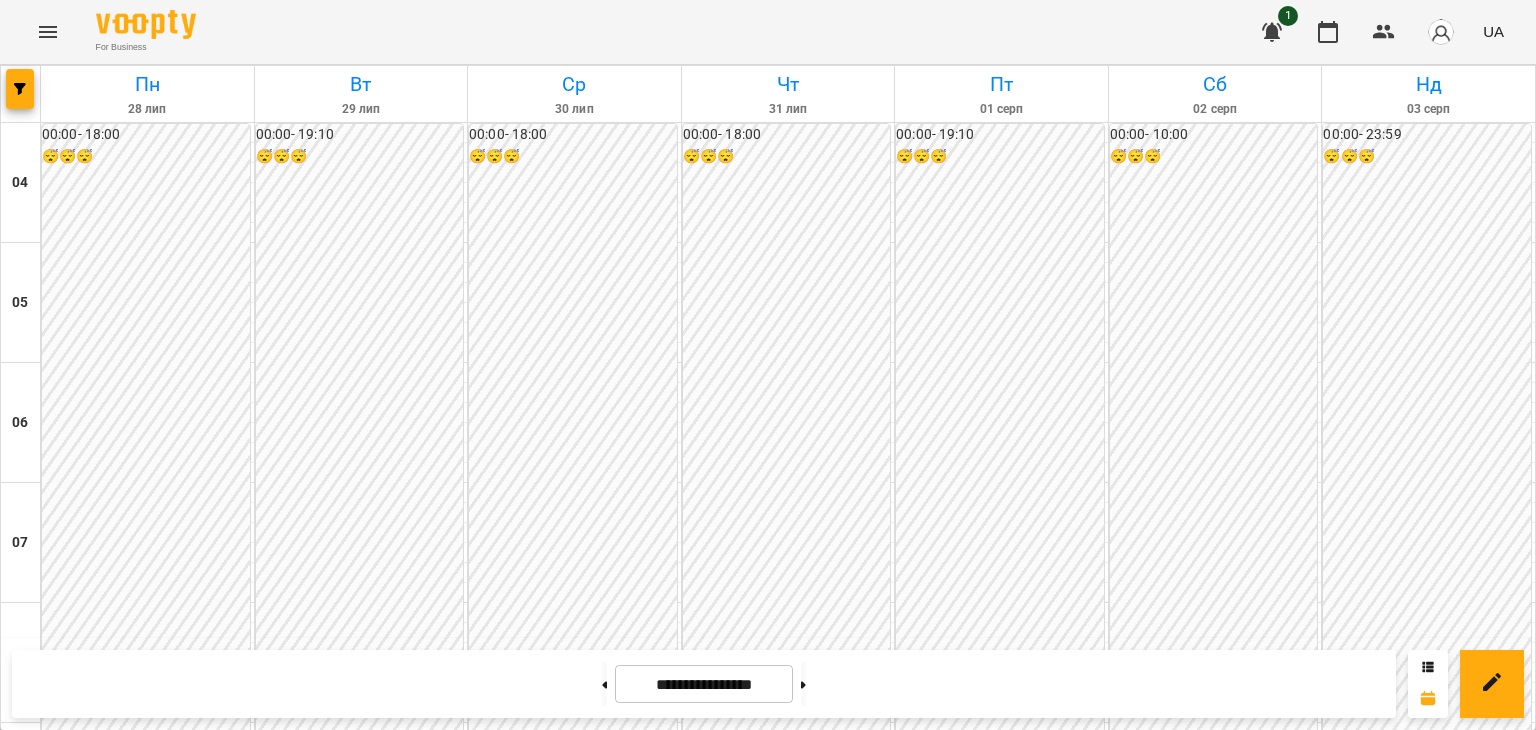 scroll, scrollTop: 685, scrollLeft: 0, axis: vertical 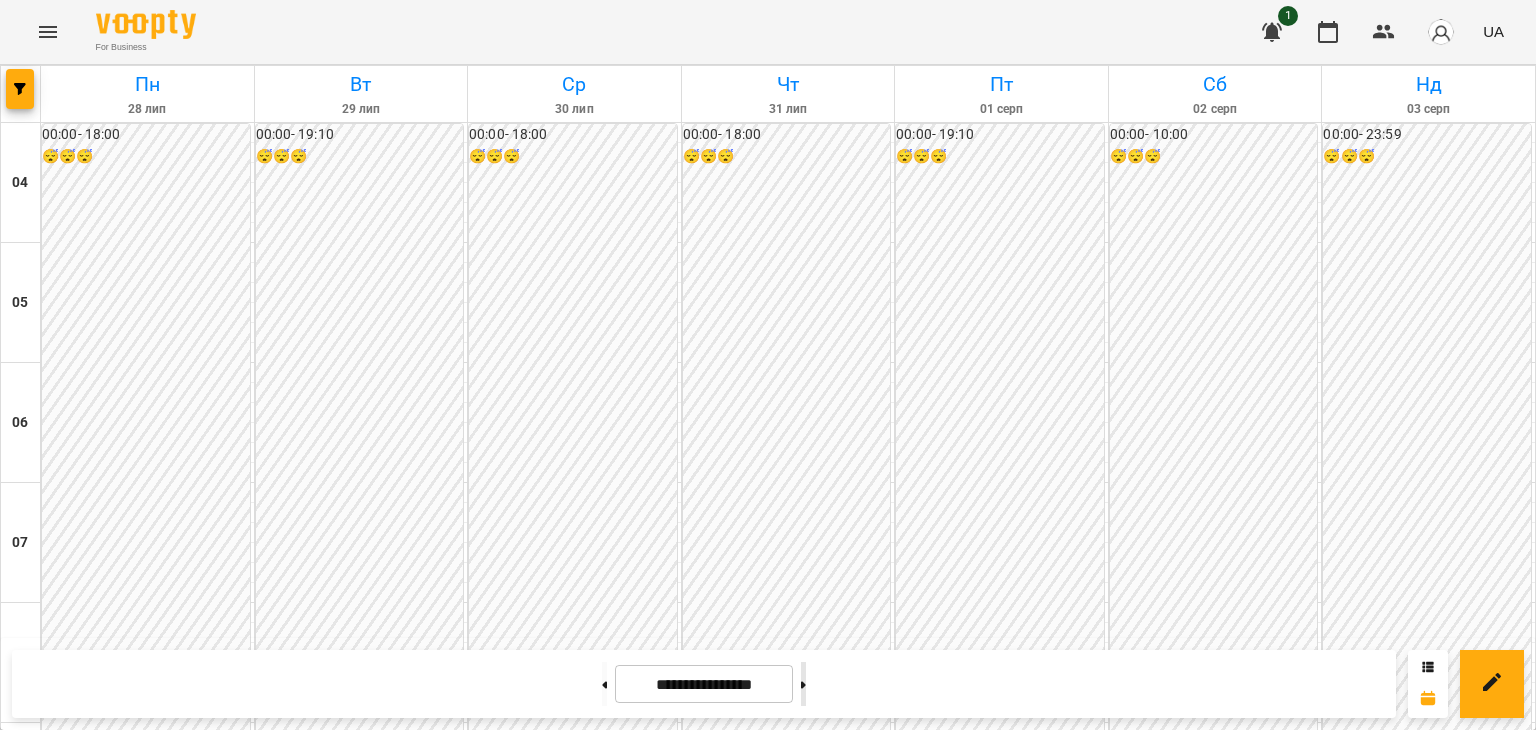 click 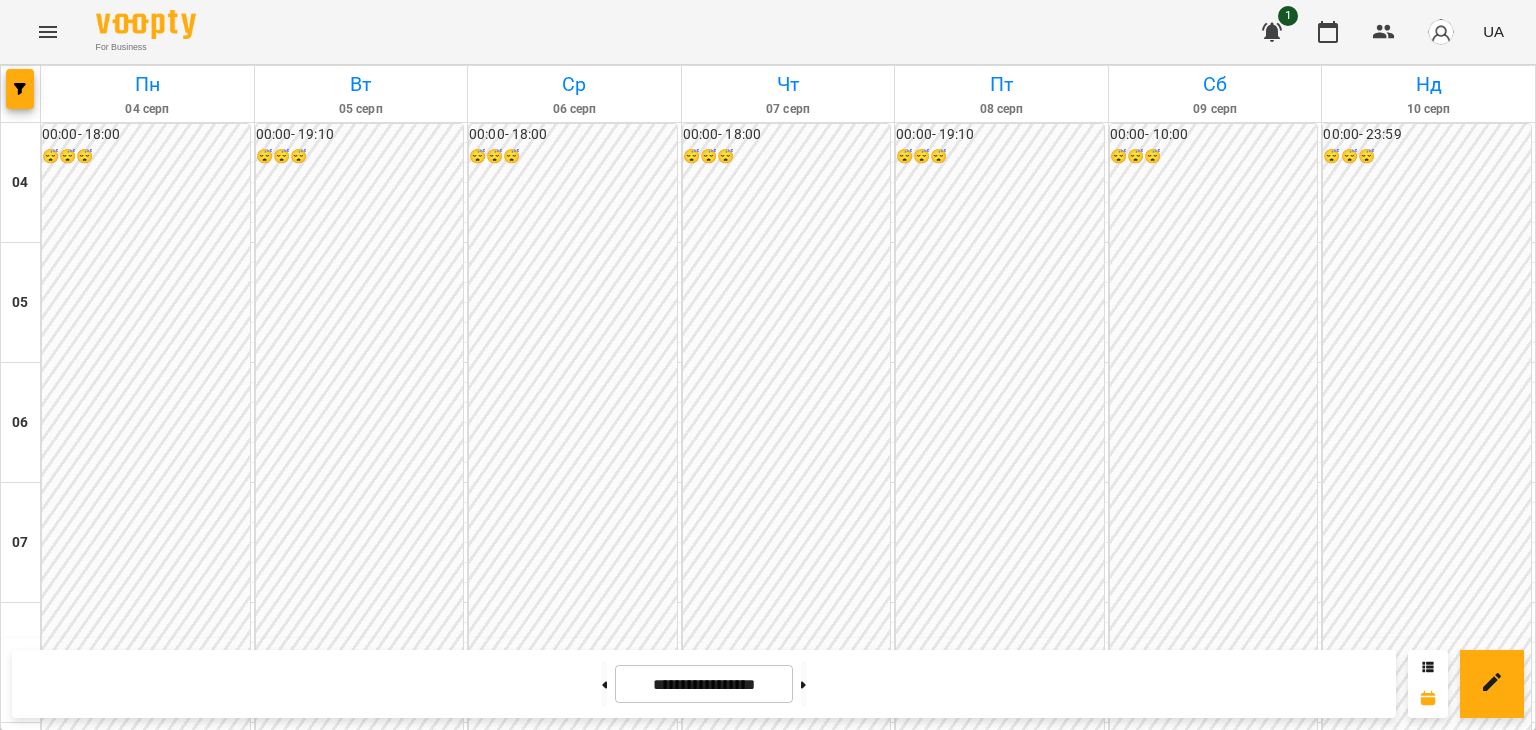 scroll, scrollTop: 1659, scrollLeft: 0, axis: vertical 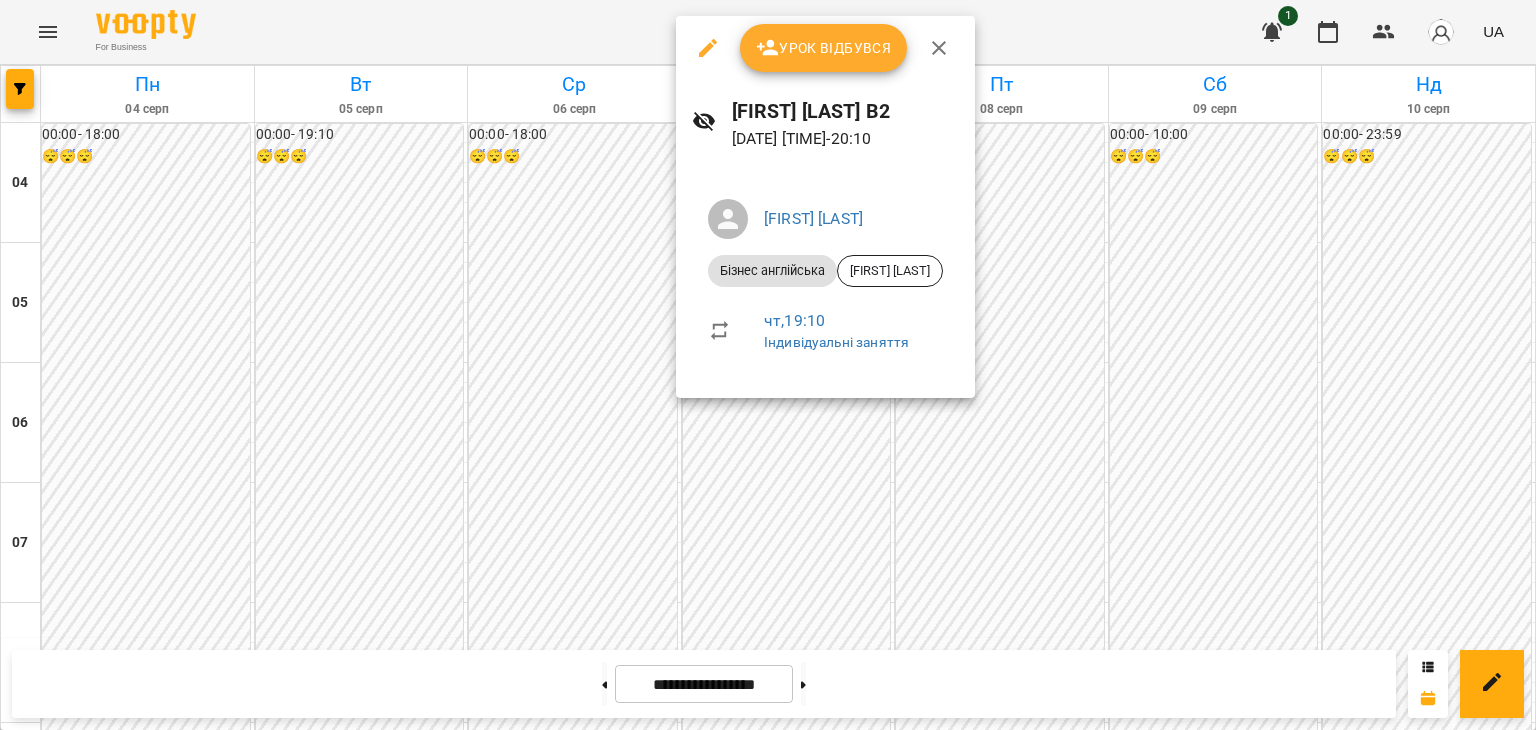 click on "Урок відбувся" at bounding box center [824, 48] 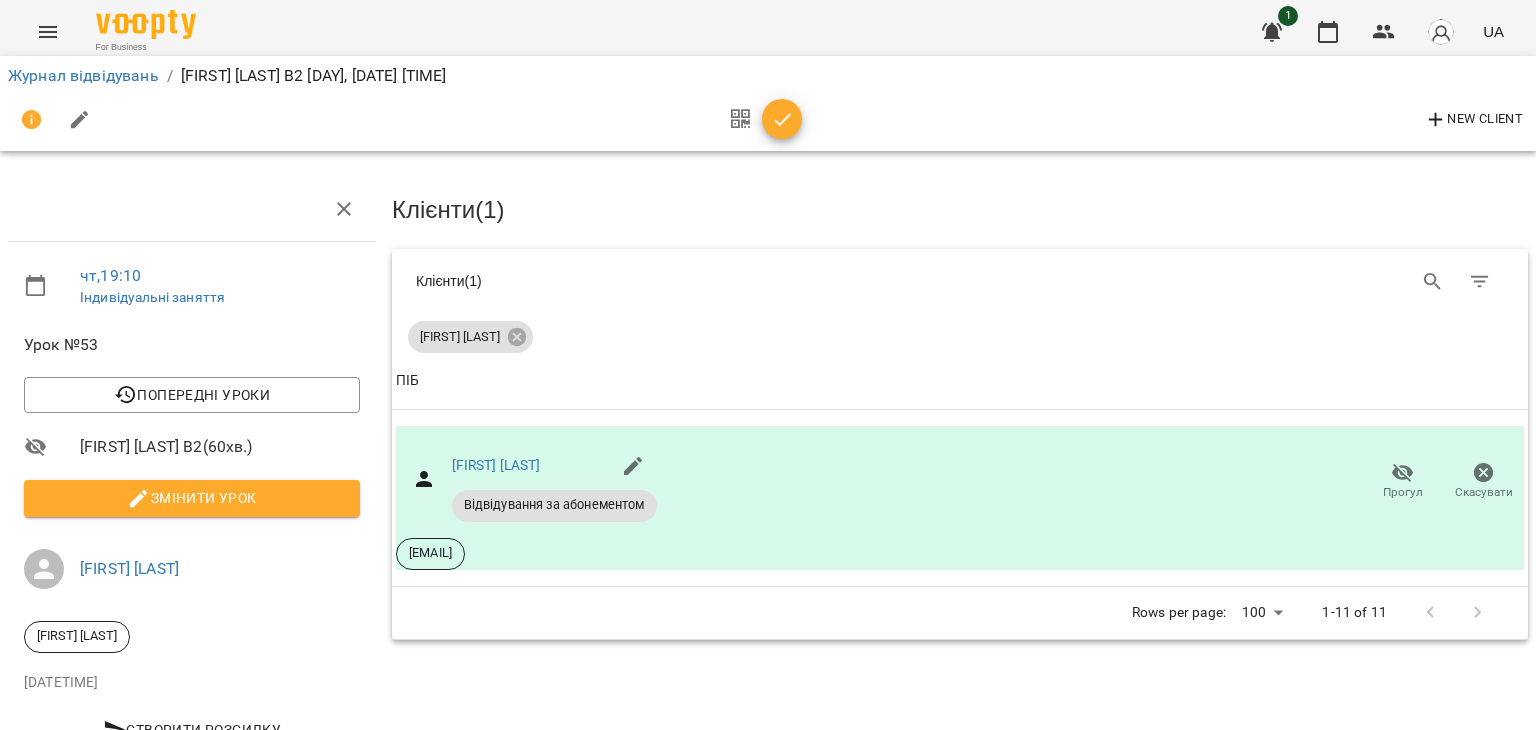click 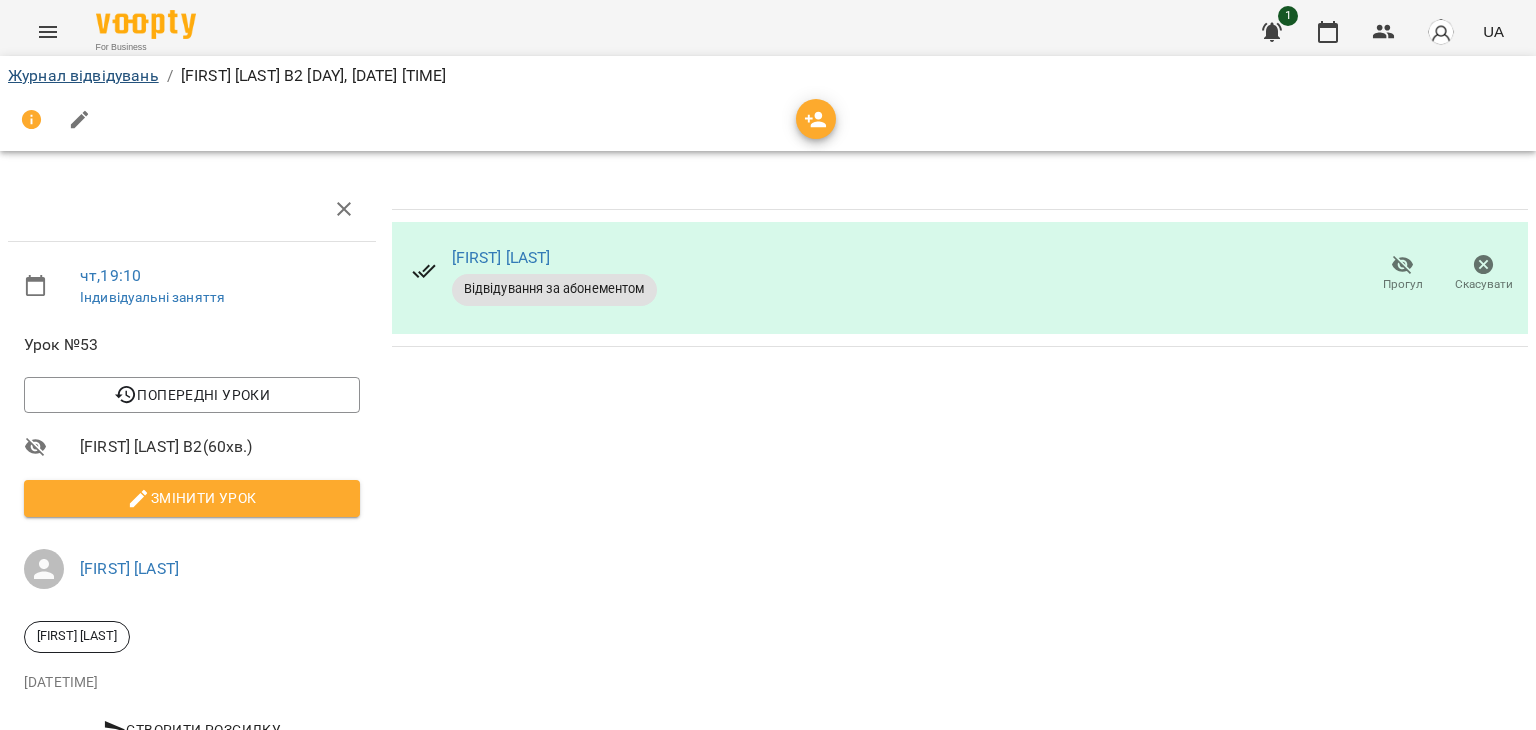 click on "Журнал відвідувань" at bounding box center (83, 76) 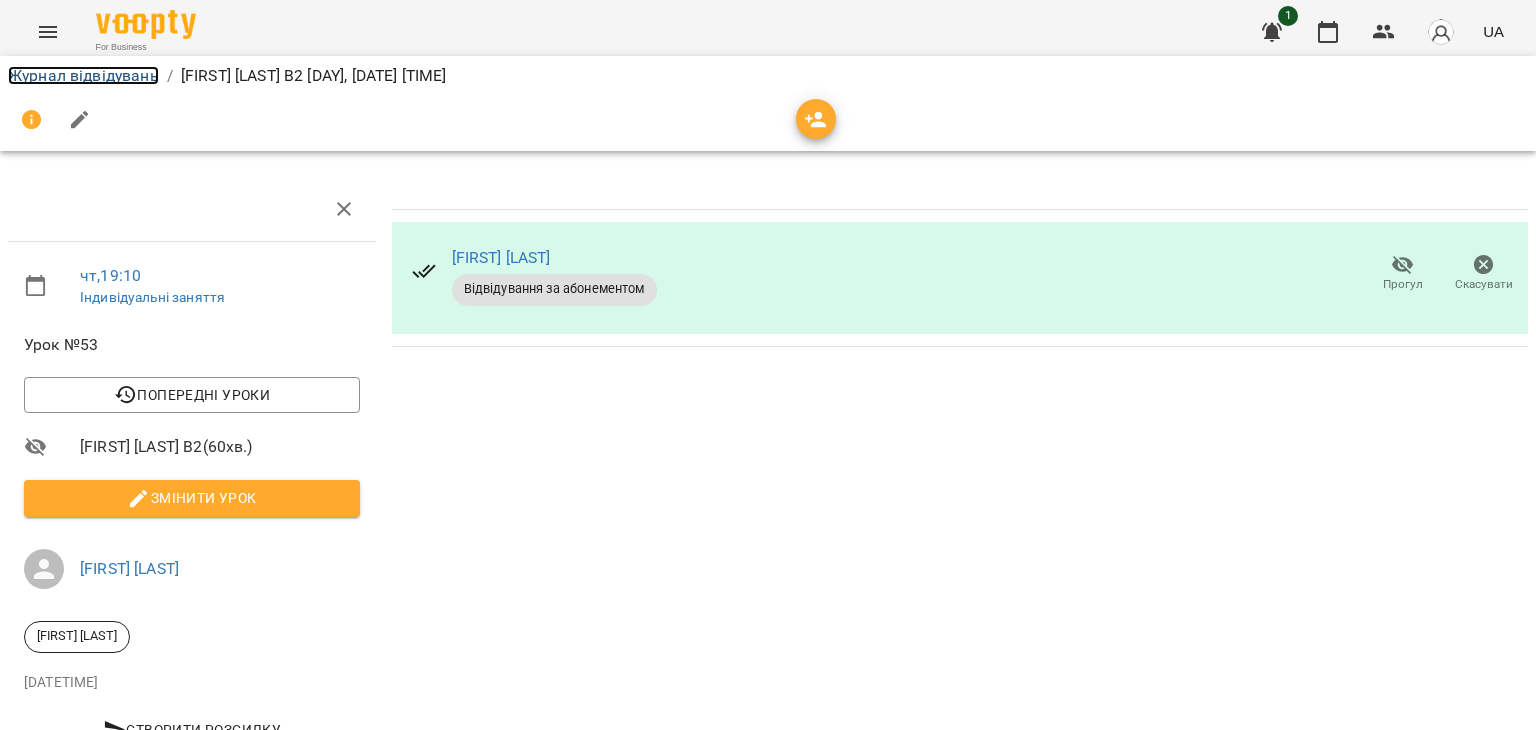 drag, startPoint x: 84, startPoint y: 78, endPoint x: 160, endPoint y: 94, distance: 77.665955 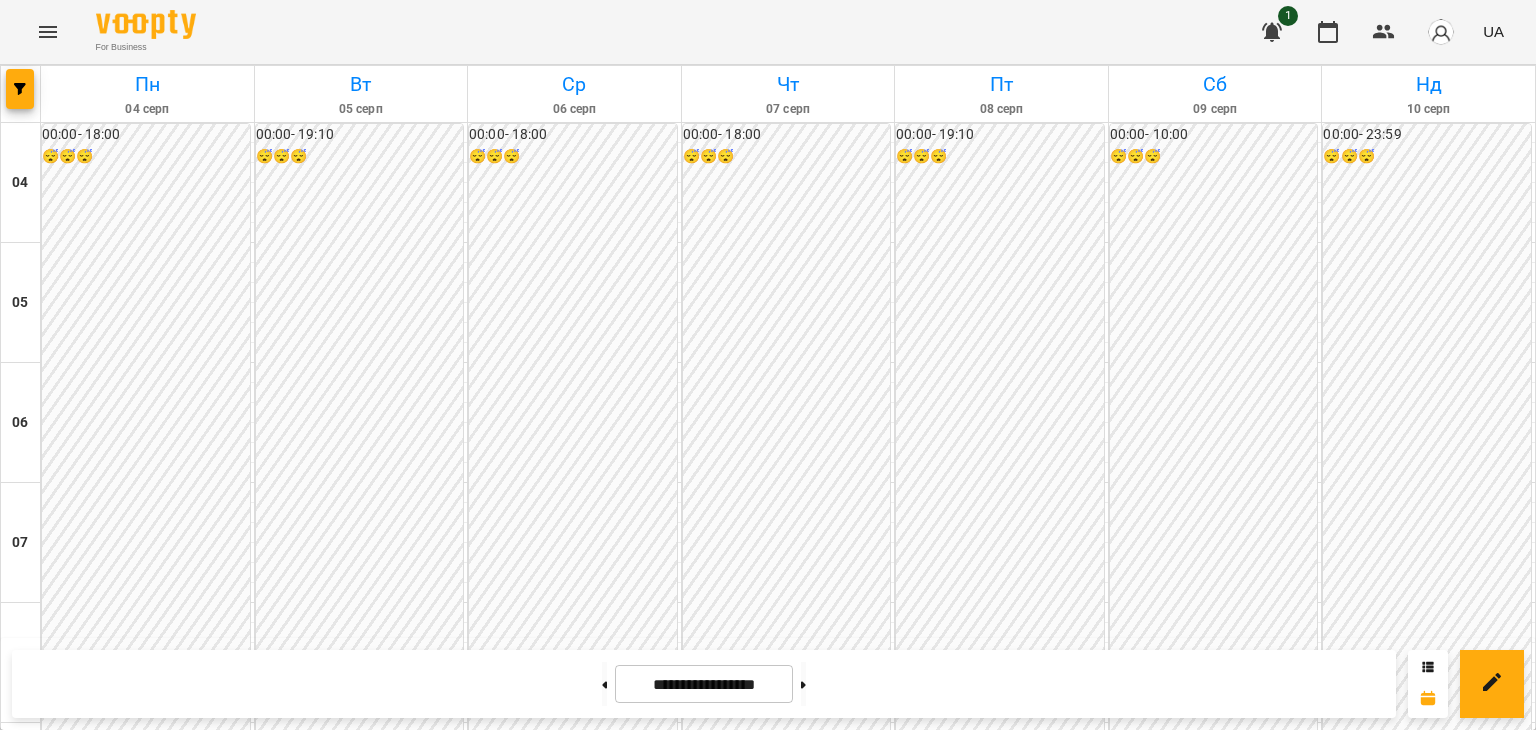 scroll, scrollTop: 1763, scrollLeft: 0, axis: vertical 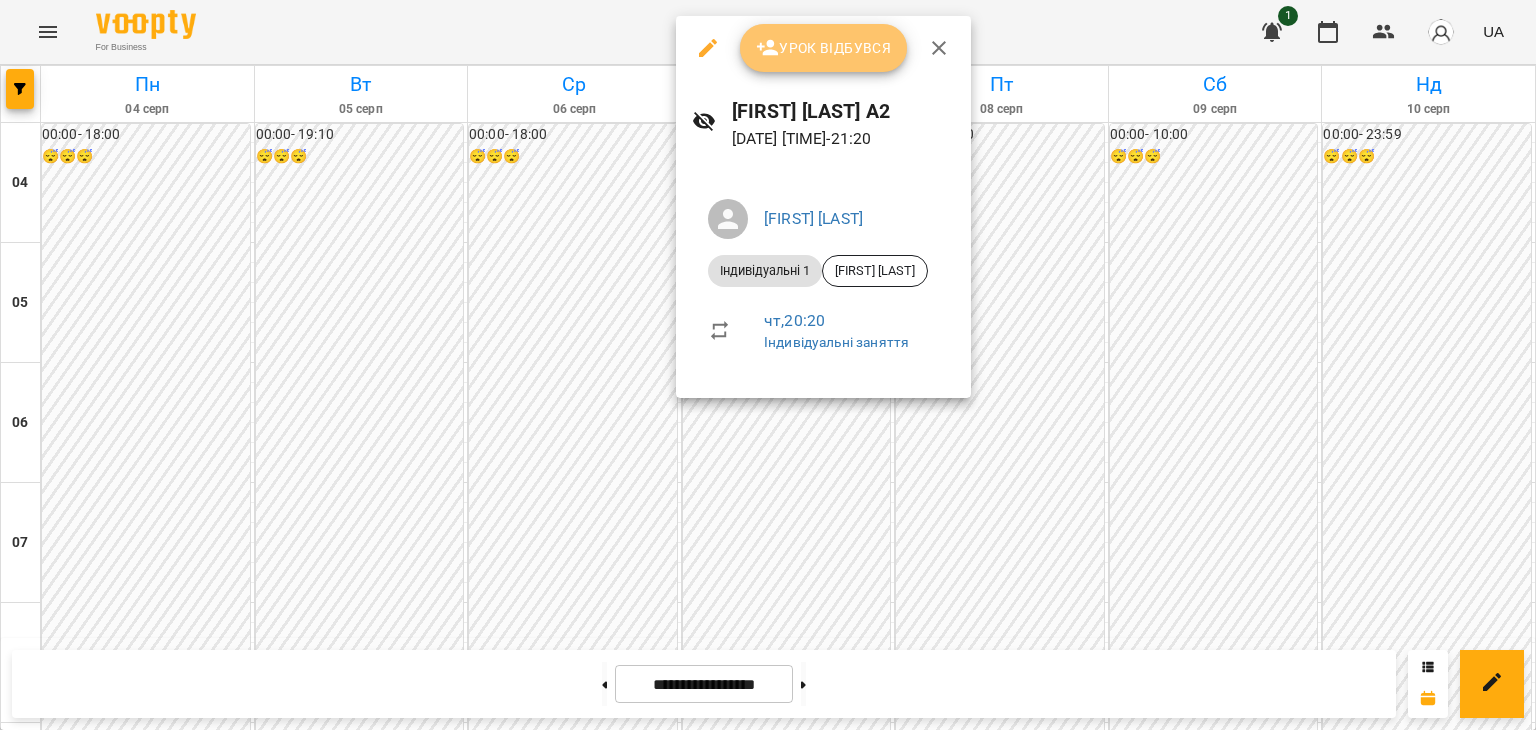 click on "Урок відбувся" at bounding box center (824, 48) 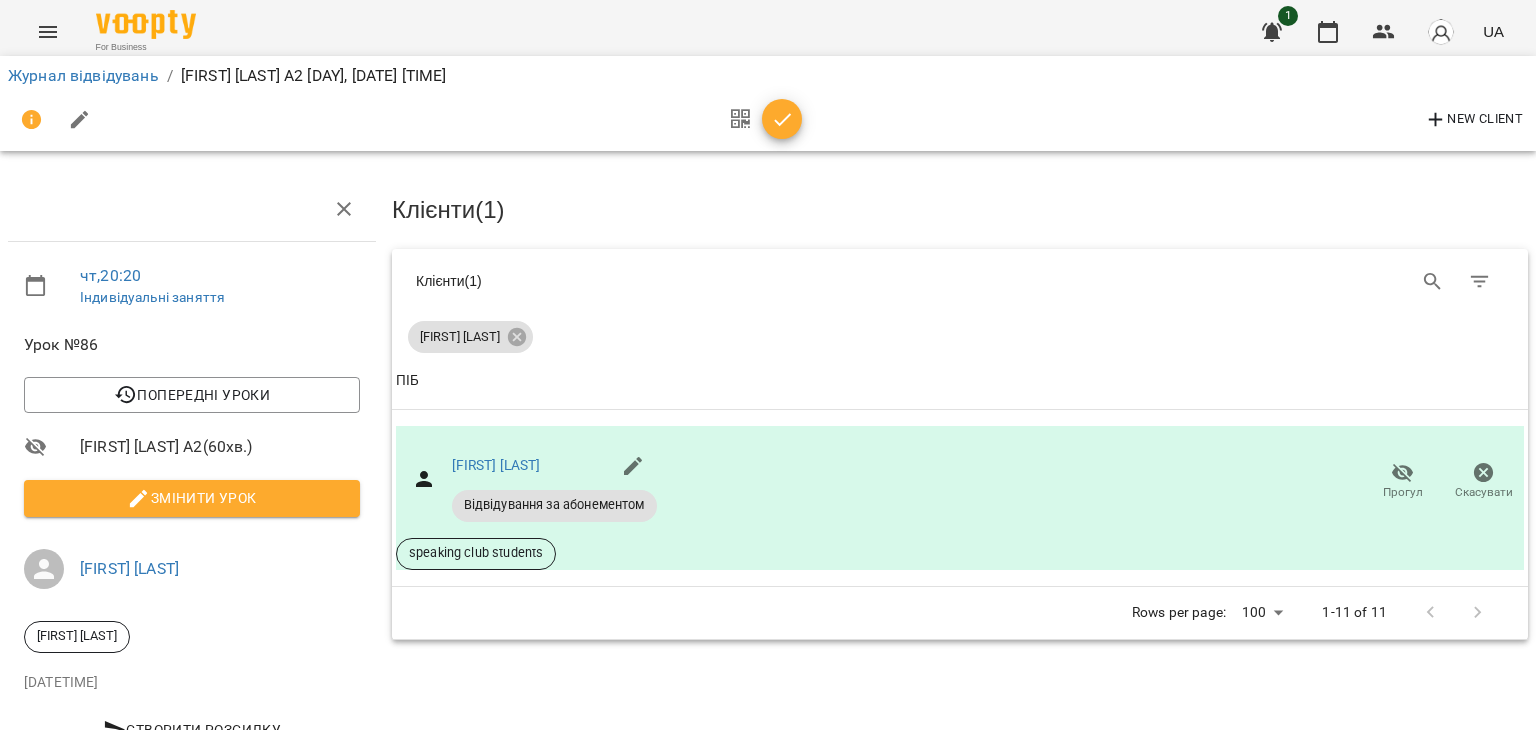 click 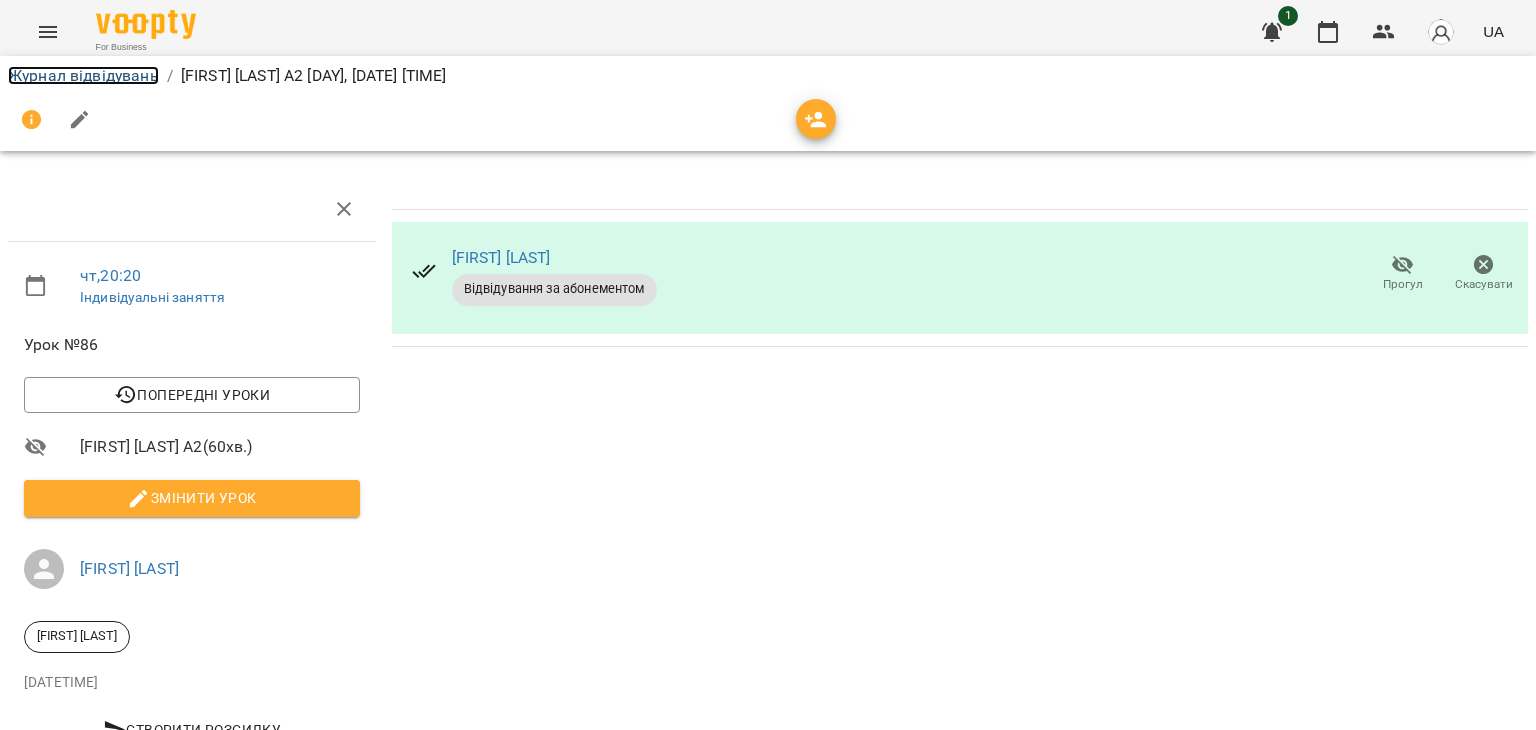click on "Журнал відвідувань" at bounding box center (83, 75) 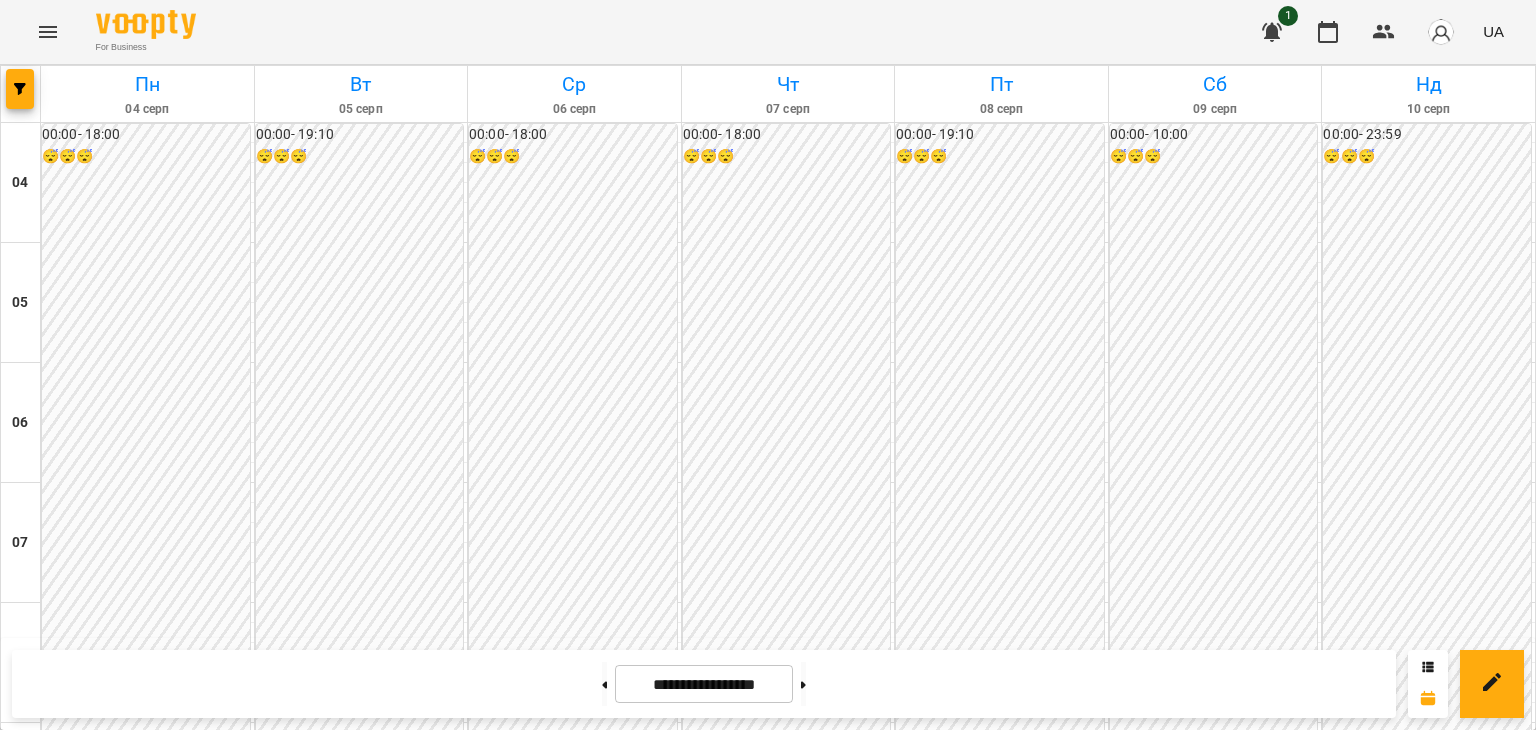 scroll, scrollTop: 1660, scrollLeft: 0, axis: vertical 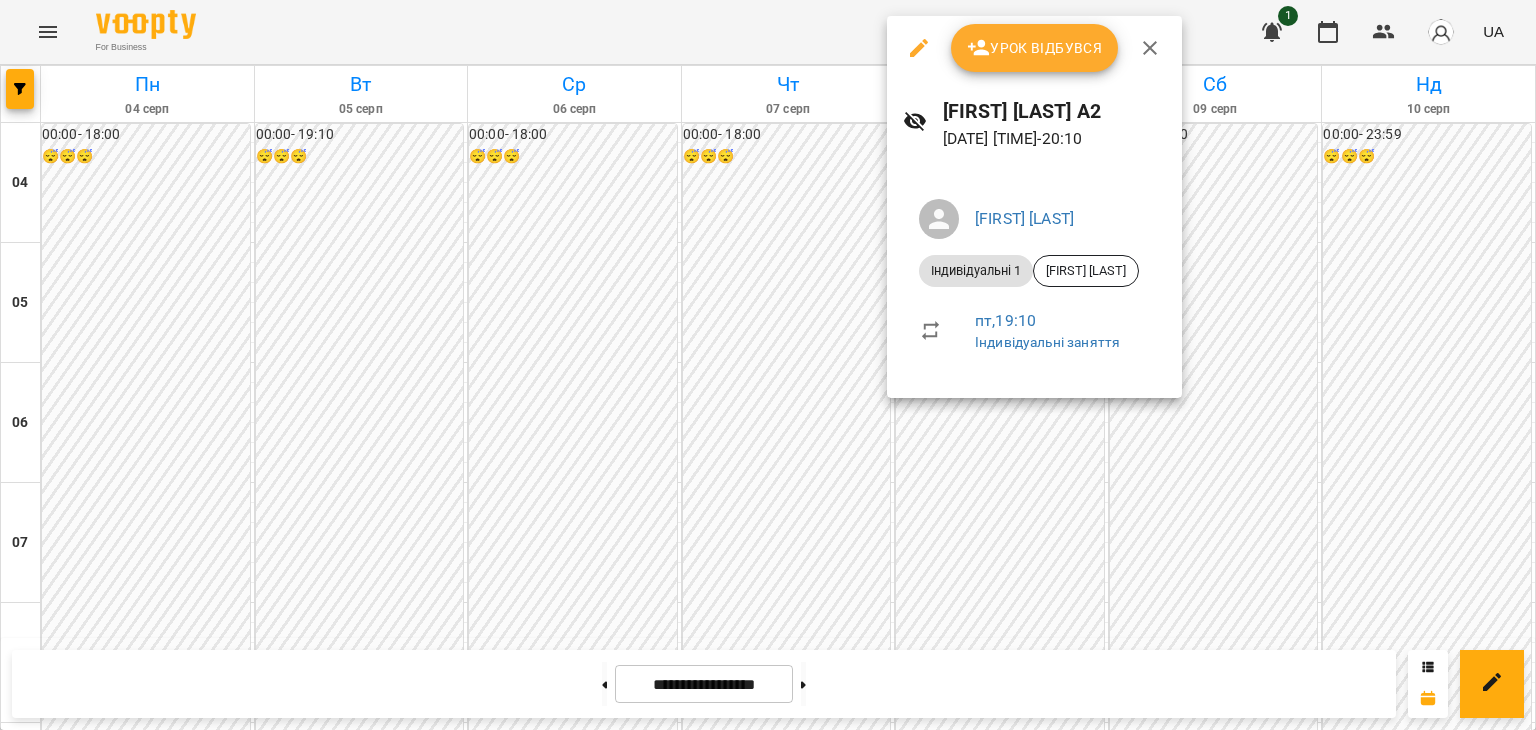 click on "Урок відбувся" at bounding box center (1035, 48) 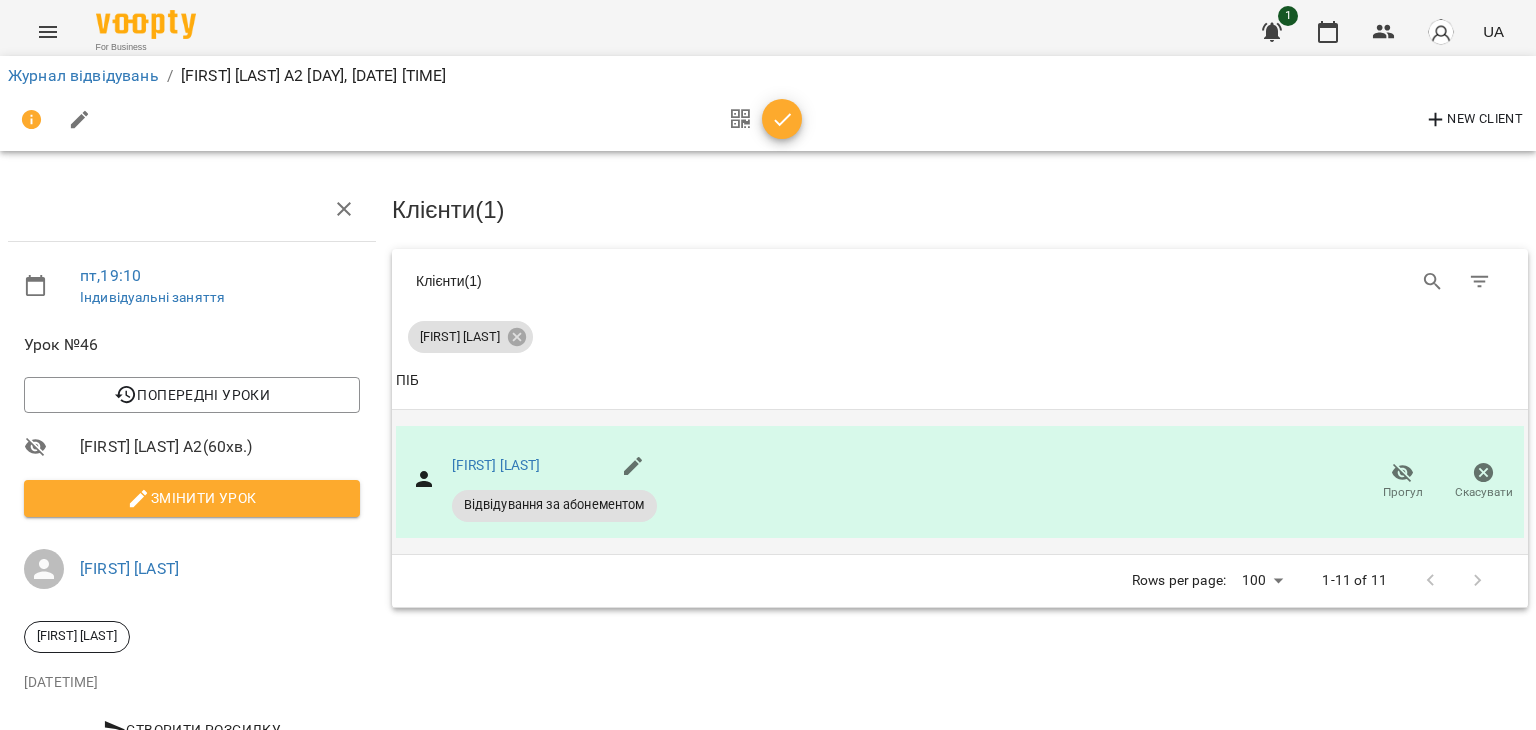 click 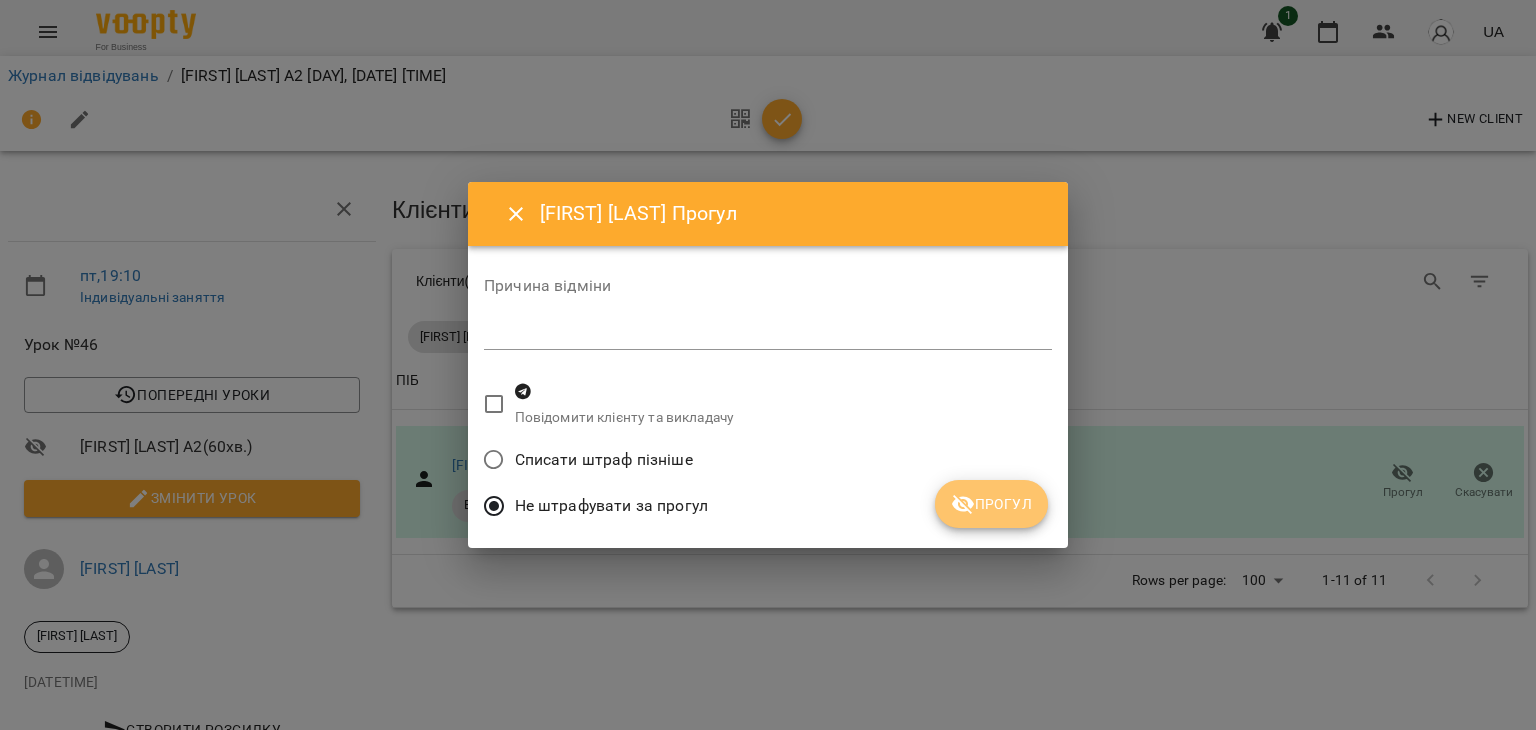 click 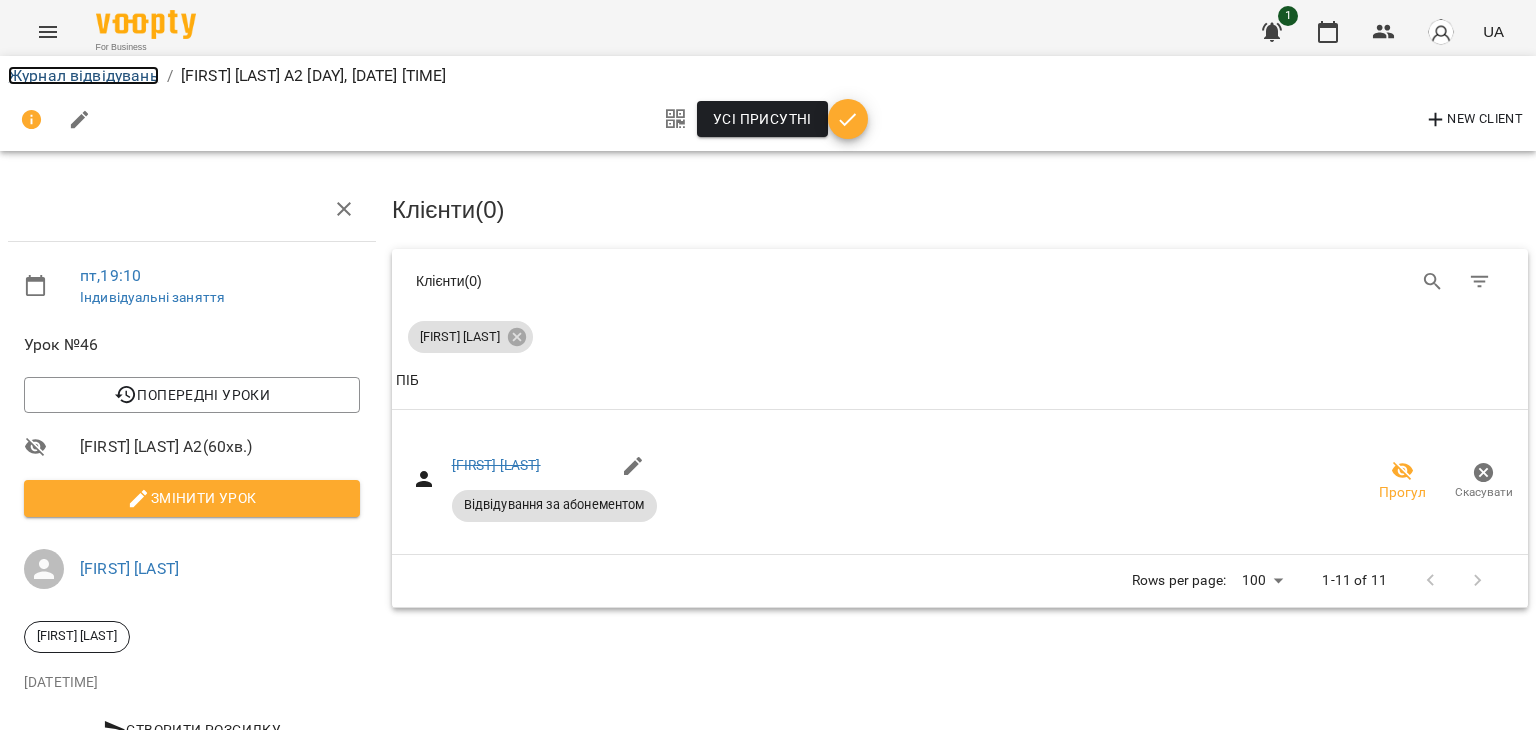 click on "Журнал відвідувань" at bounding box center [83, 75] 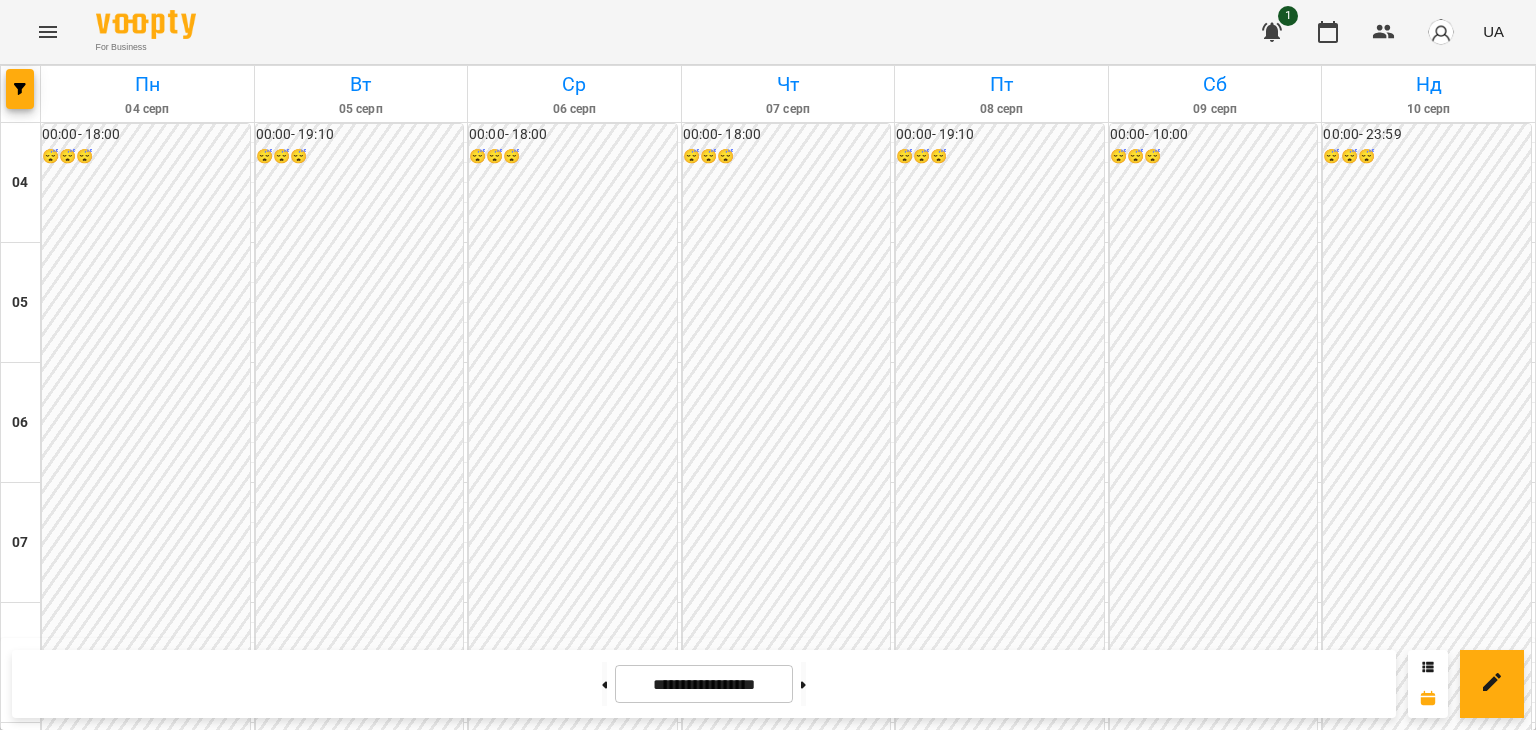 scroll, scrollTop: 1747, scrollLeft: 0, axis: vertical 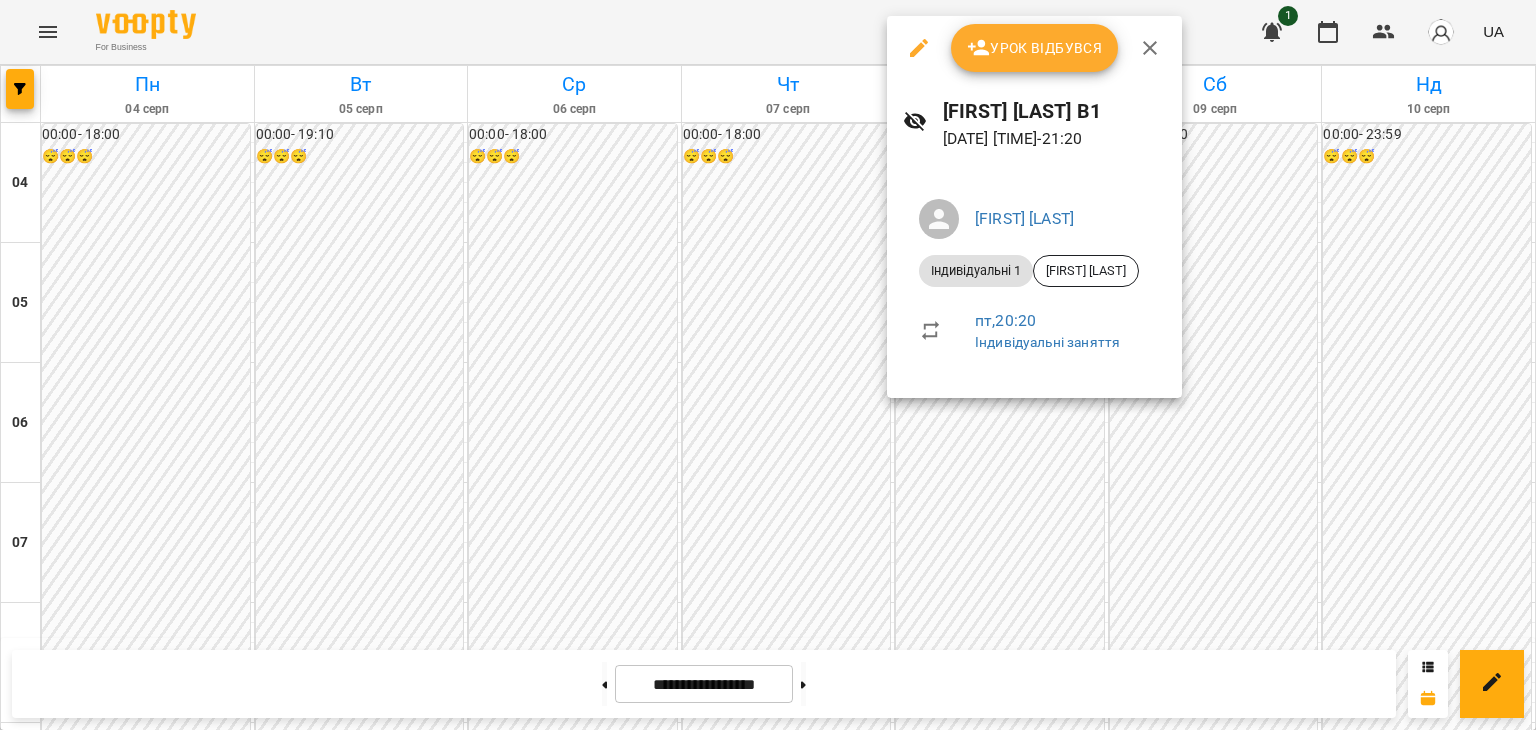 click on "Урок відбувся" at bounding box center [1035, 48] 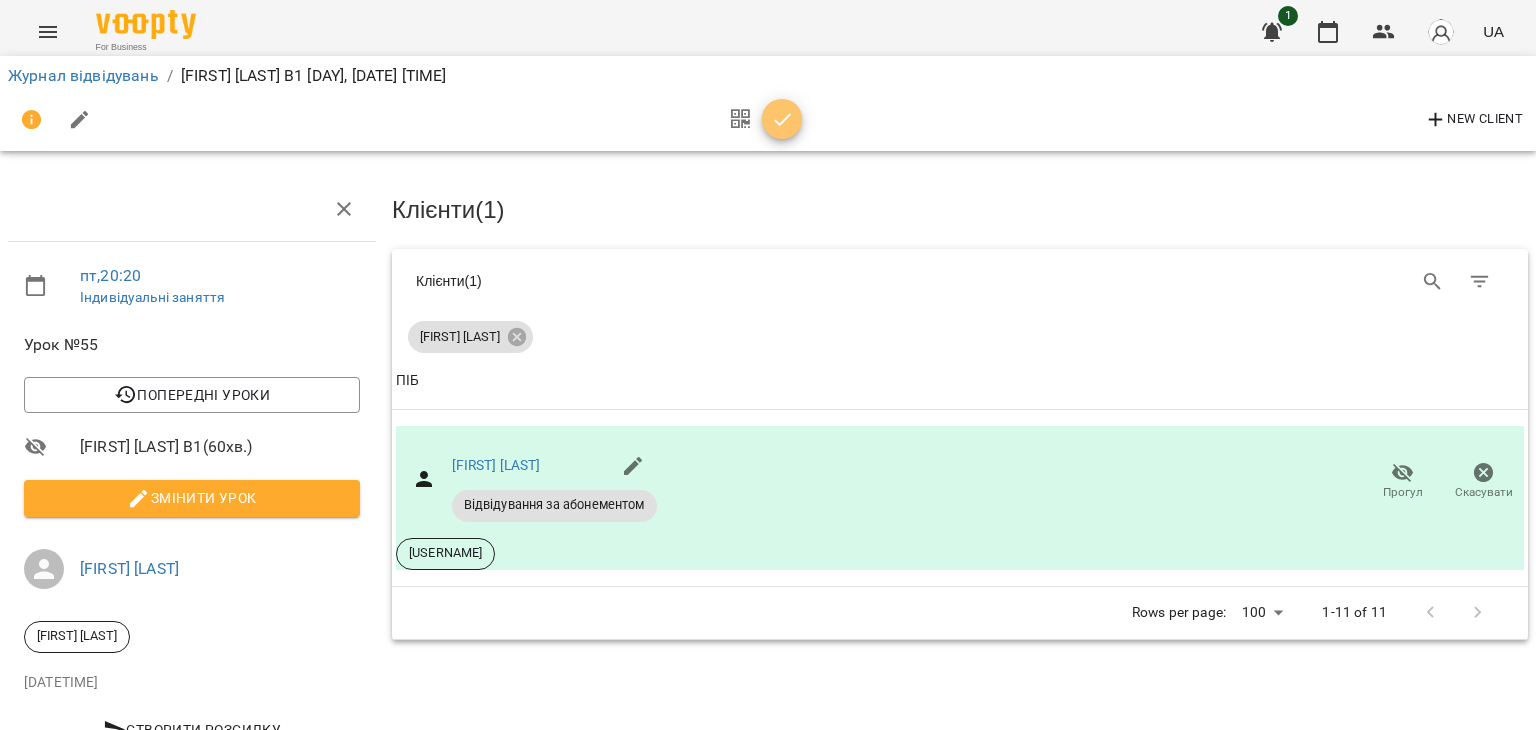 click 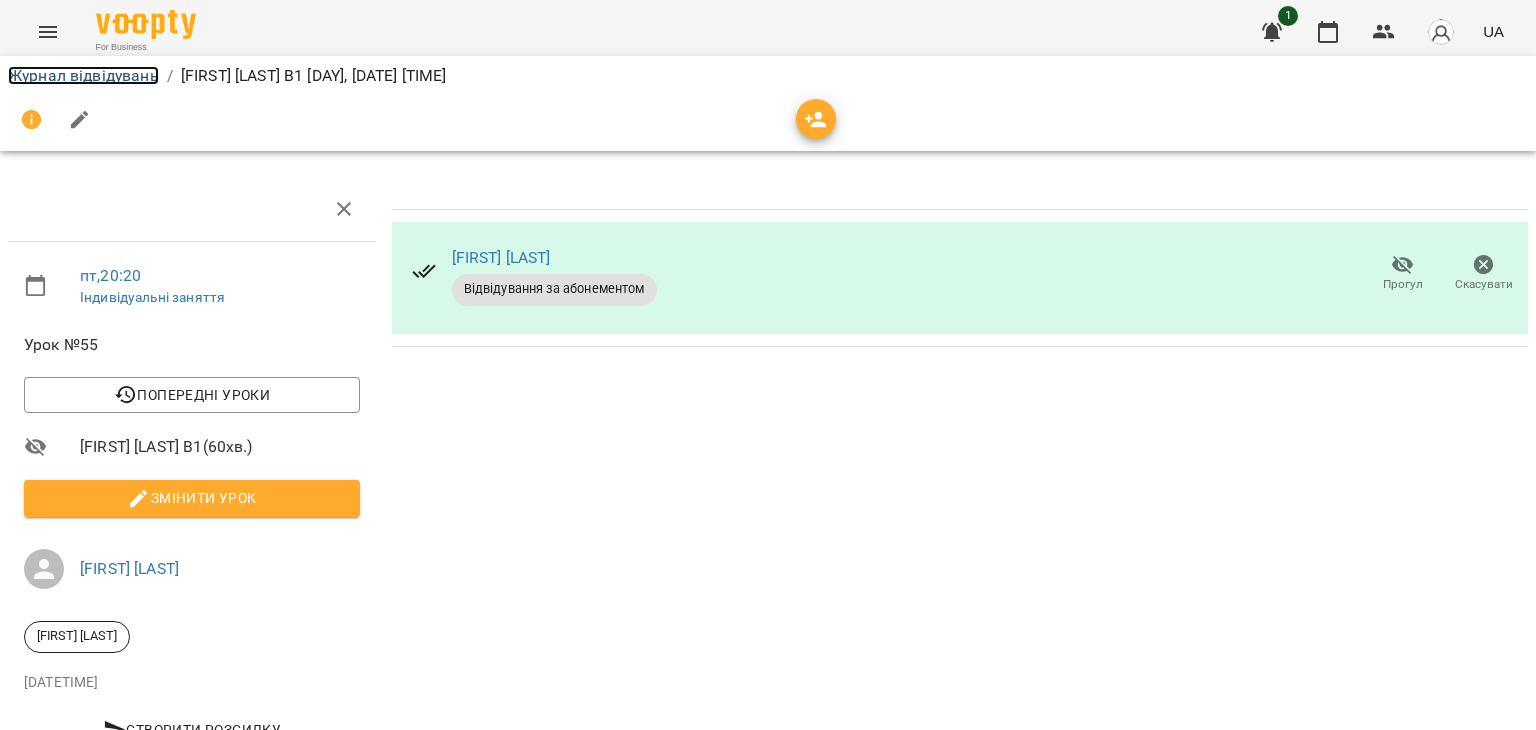 click on "Журнал відвідувань" at bounding box center (83, 75) 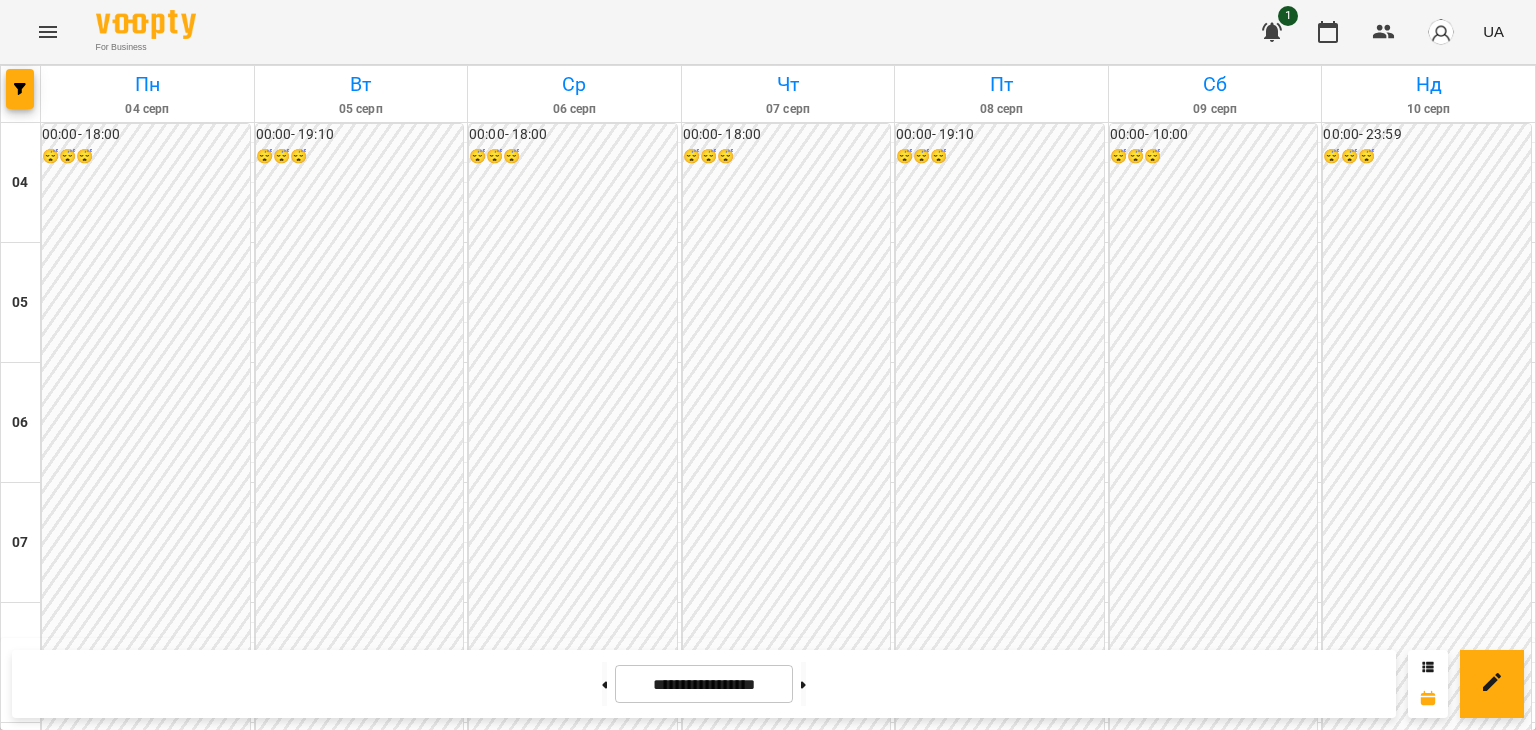scroll, scrollTop: 1527, scrollLeft: 0, axis: vertical 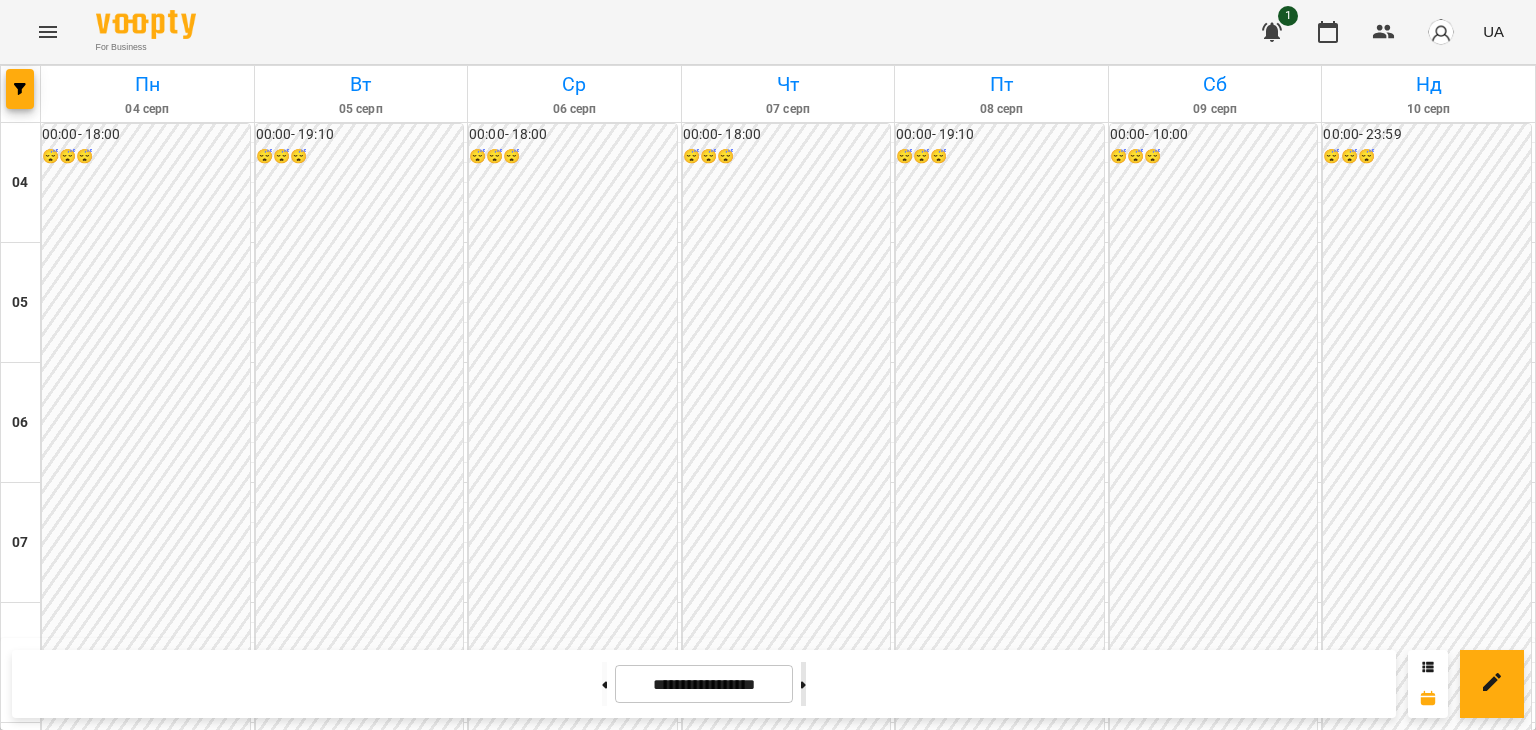 click at bounding box center (803, 684) 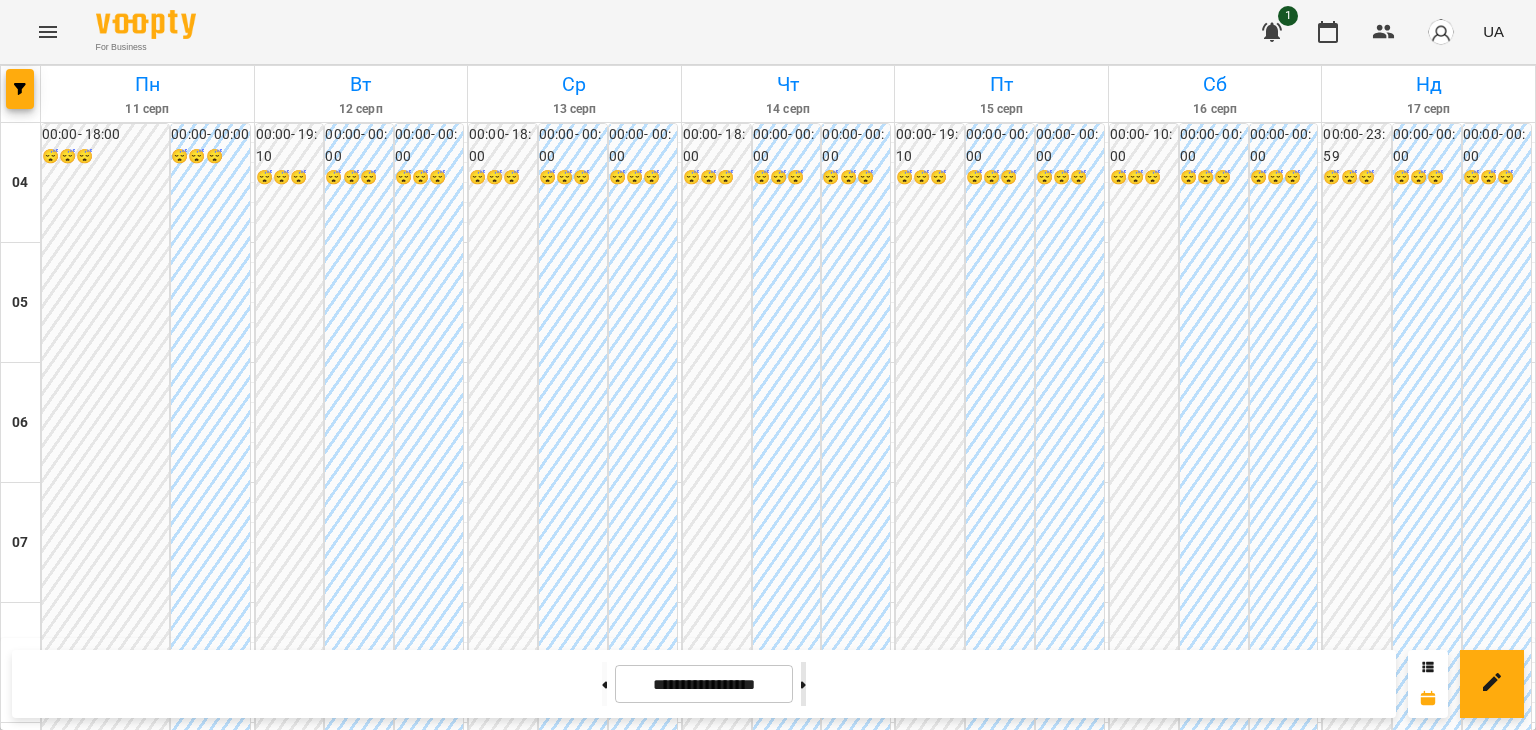 click at bounding box center (803, 684) 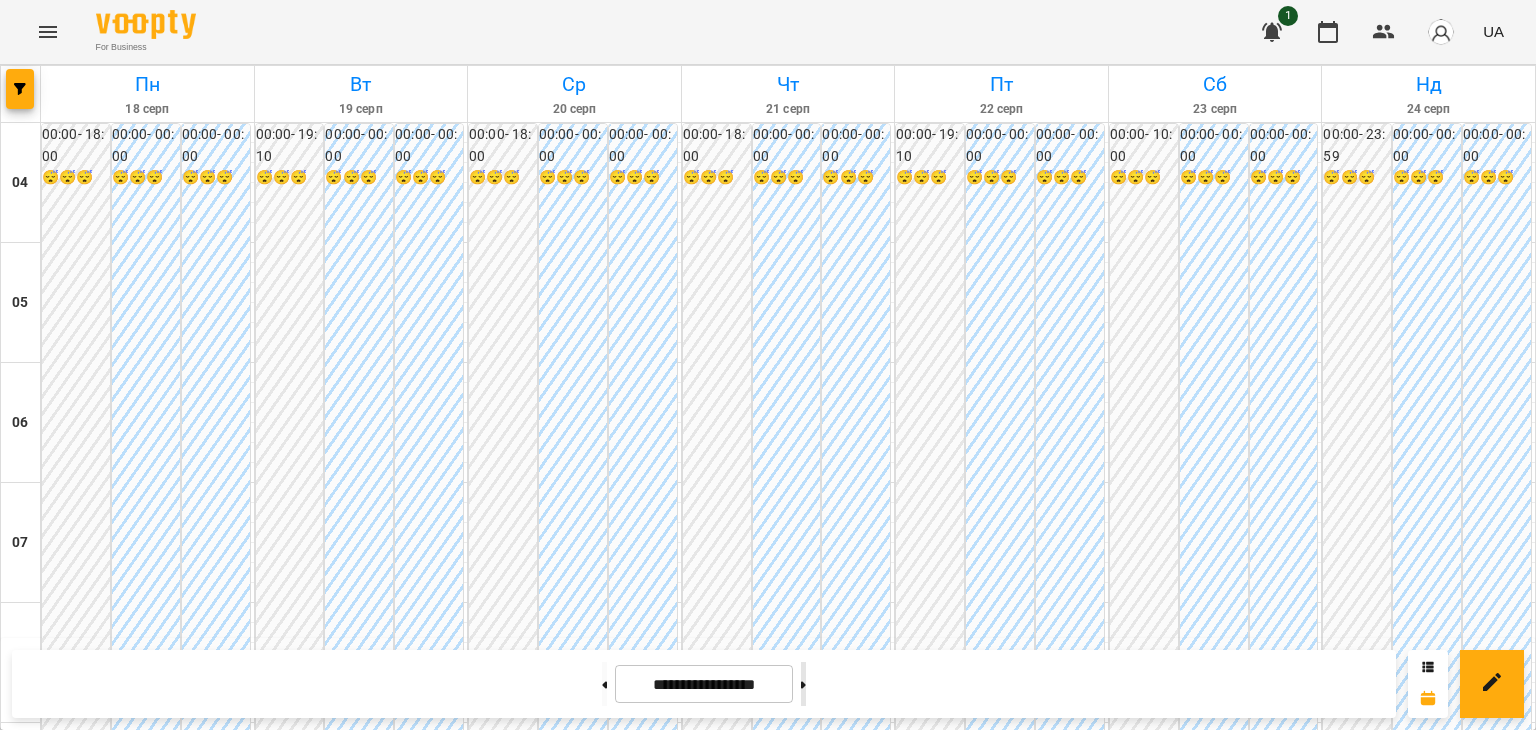 drag, startPoint x: 855, startPoint y: 679, endPoint x: 842, endPoint y: 679, distance: 13 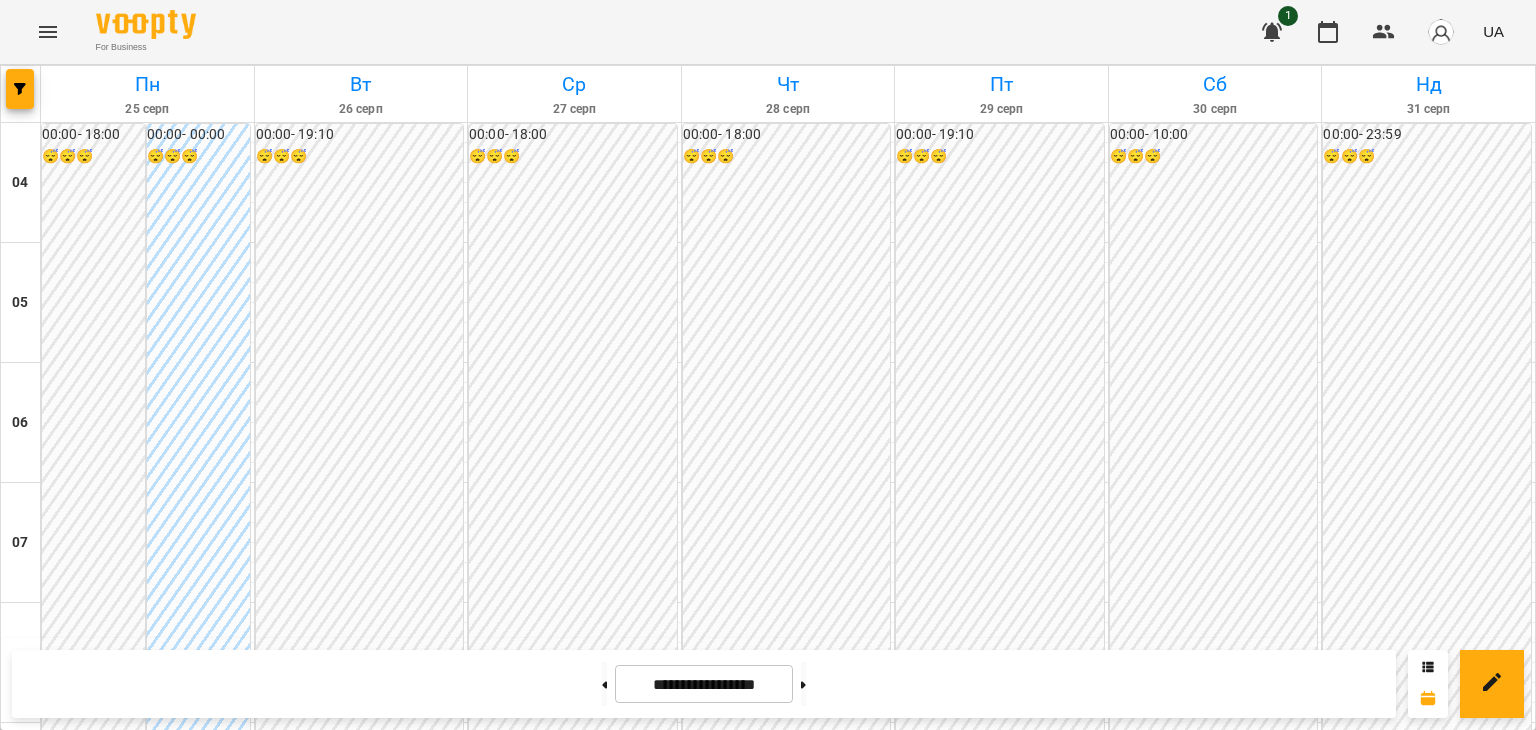scroll, scrollTop: 1700, scrollLeft: 0, axis: vertical 